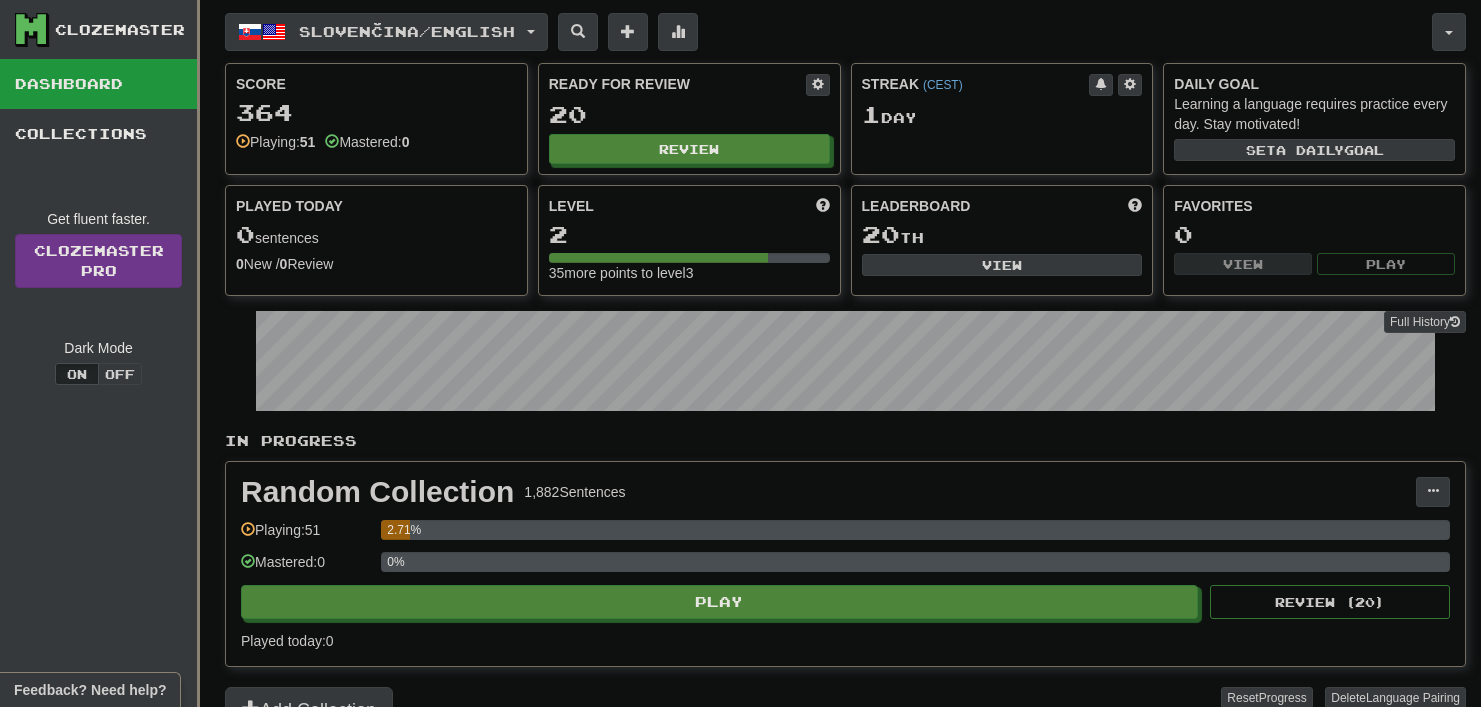 scroll, scrollTop: 0, scrollLeft: 0, axis: both 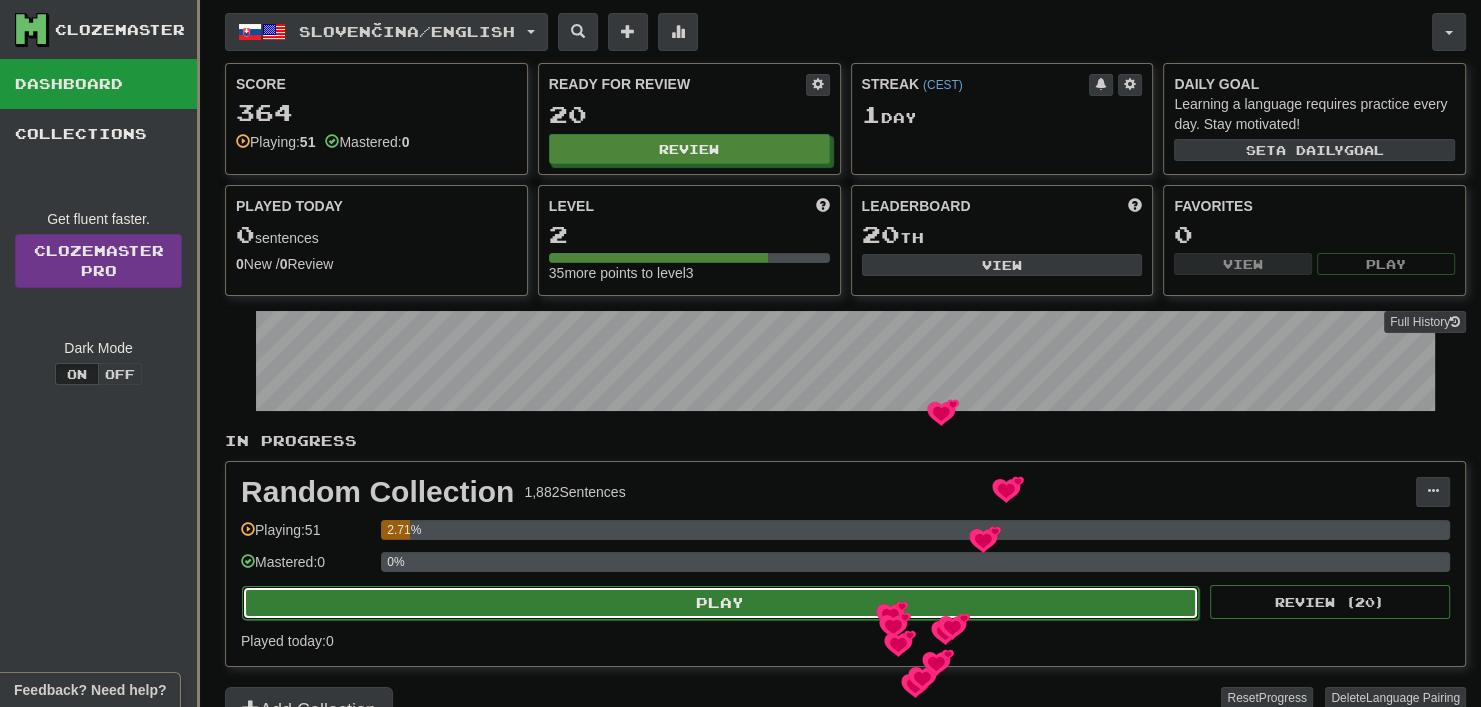 click on "Play" at bounding box center (720, 603) 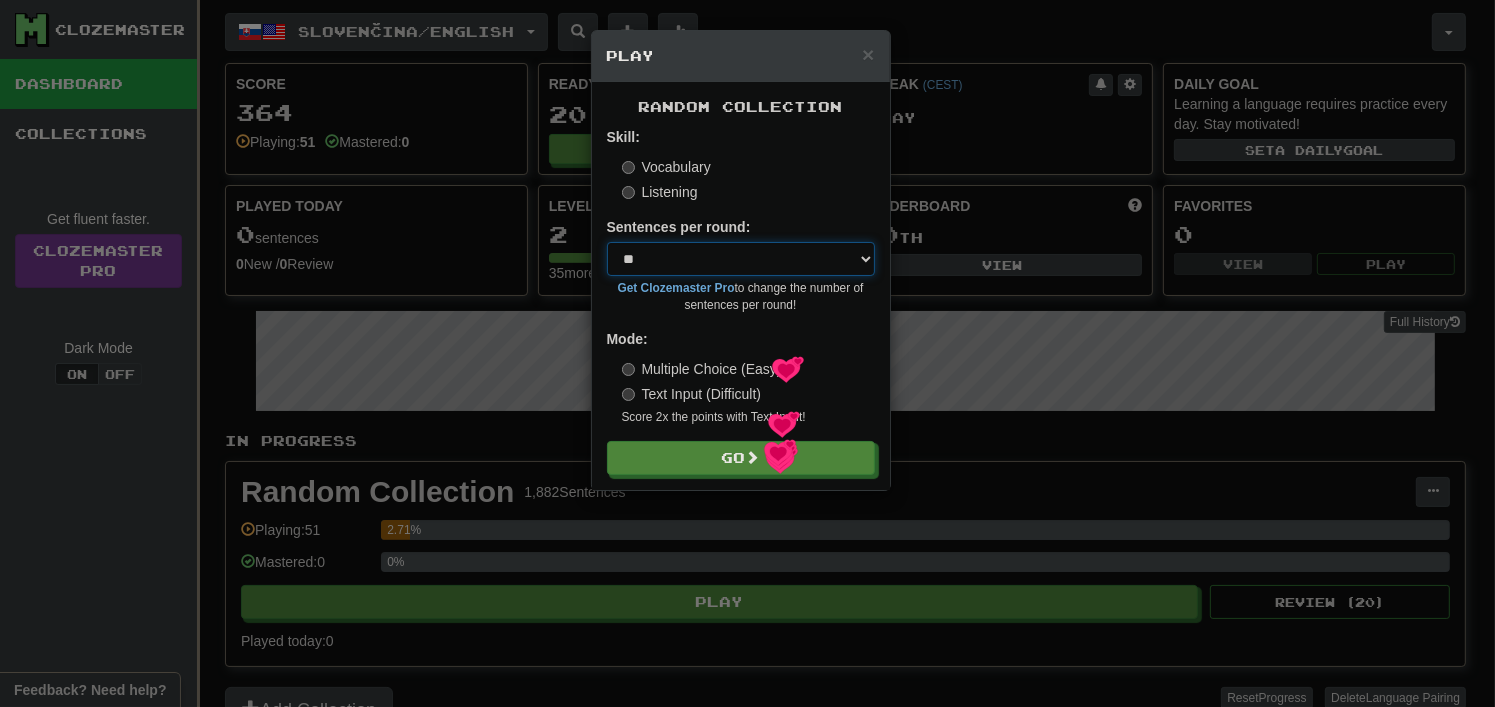 click on "* ** ** ** ** ** *** ********" at bounding box center [741, 259] 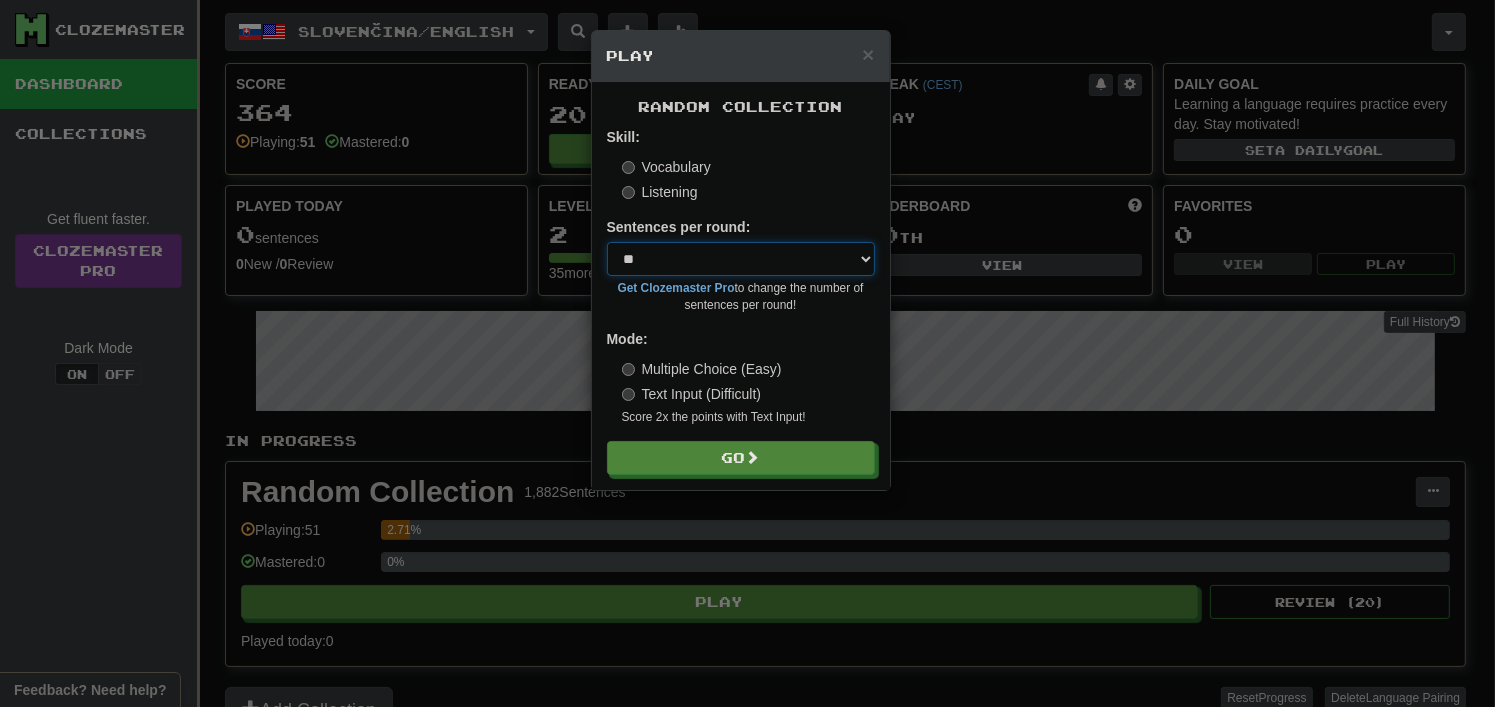 click on "* ** ** ** ** ** *** ********" at bounding box center (741, 259) 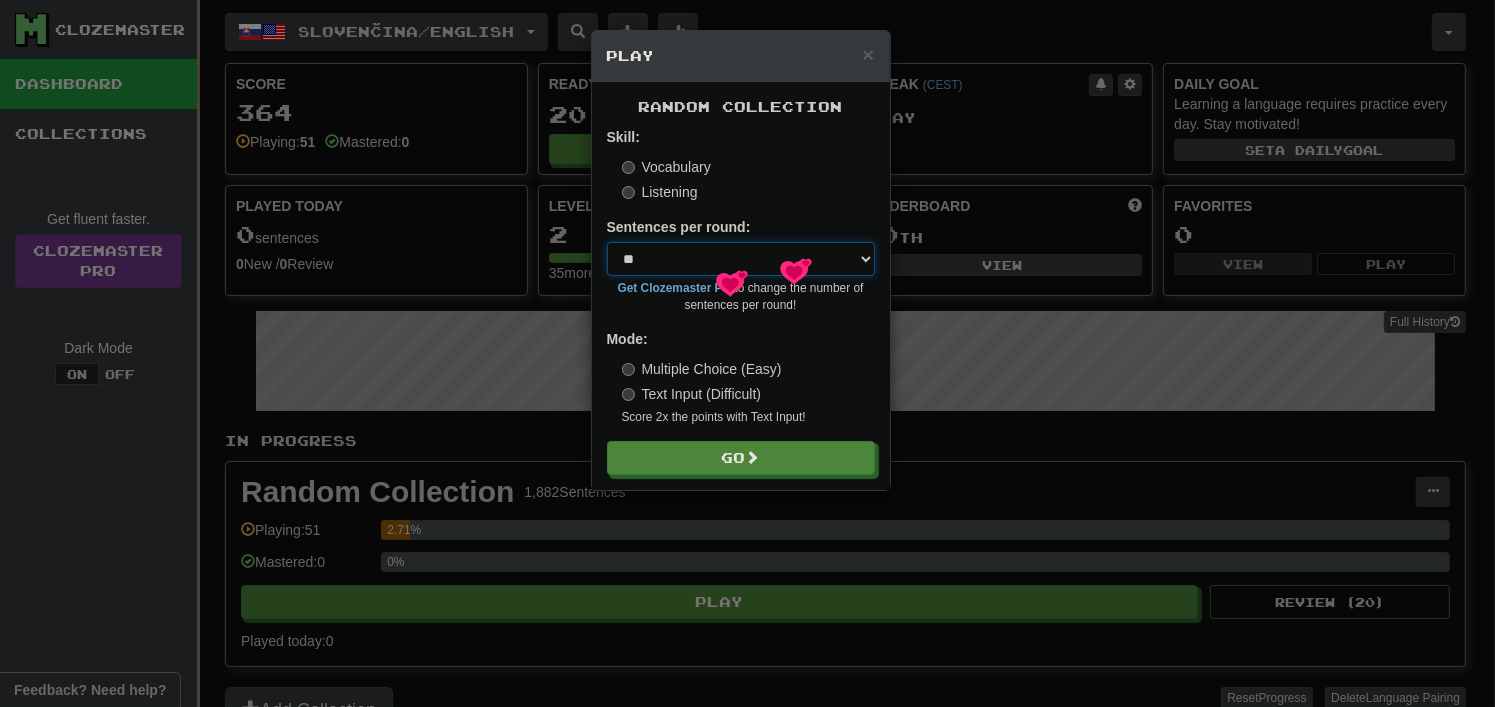 click on "* ** ** ** ** ** *** ********" at bounding box center [741, 259] 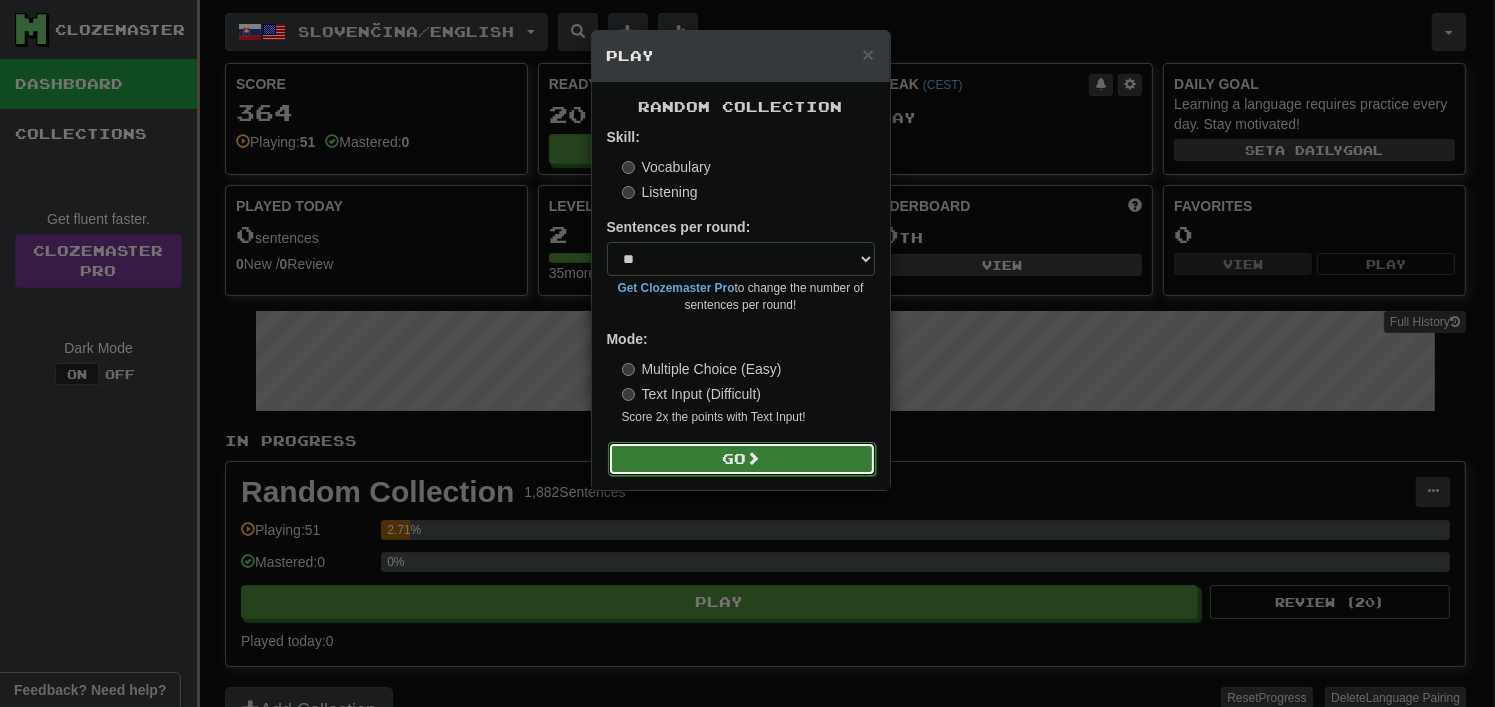 click at bounding box center [754, 458] 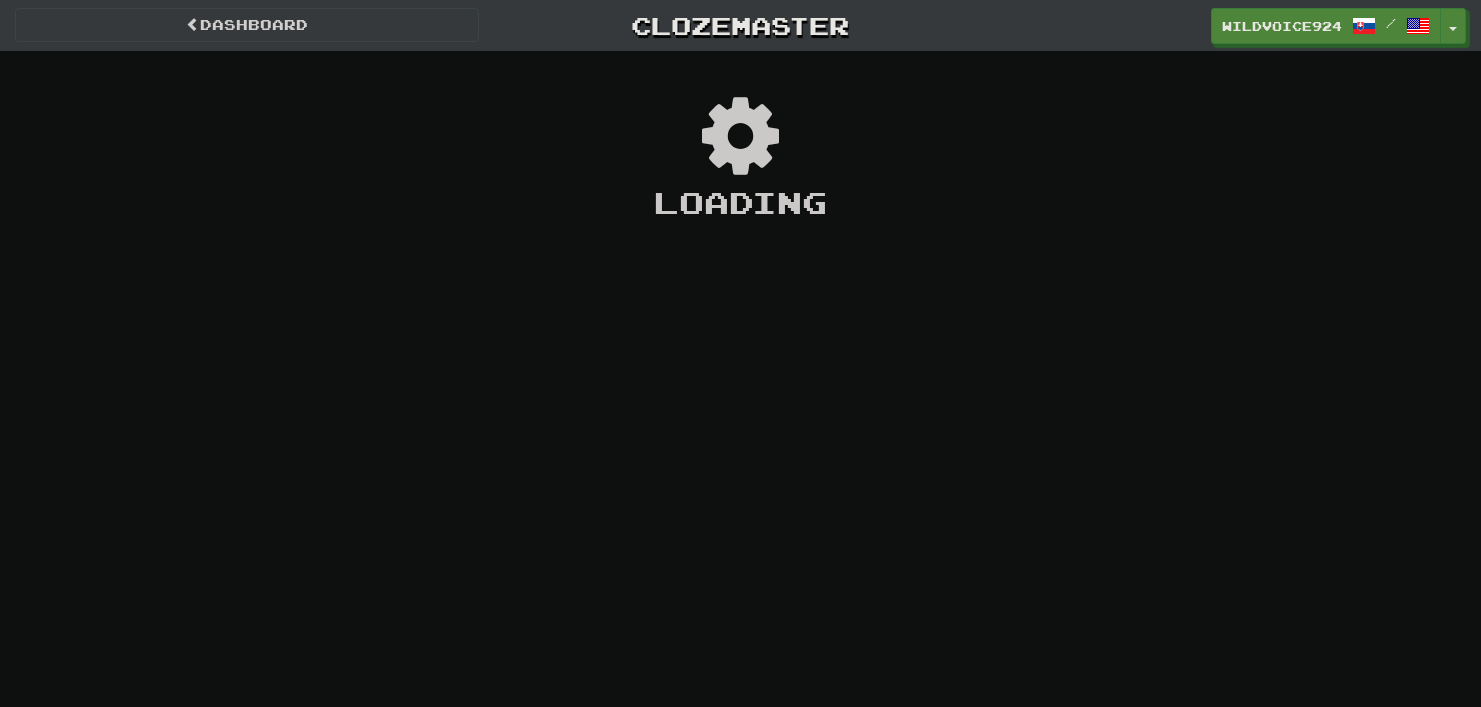 scroll, scrollTop: 0, scrollLeft: 0, axis: both 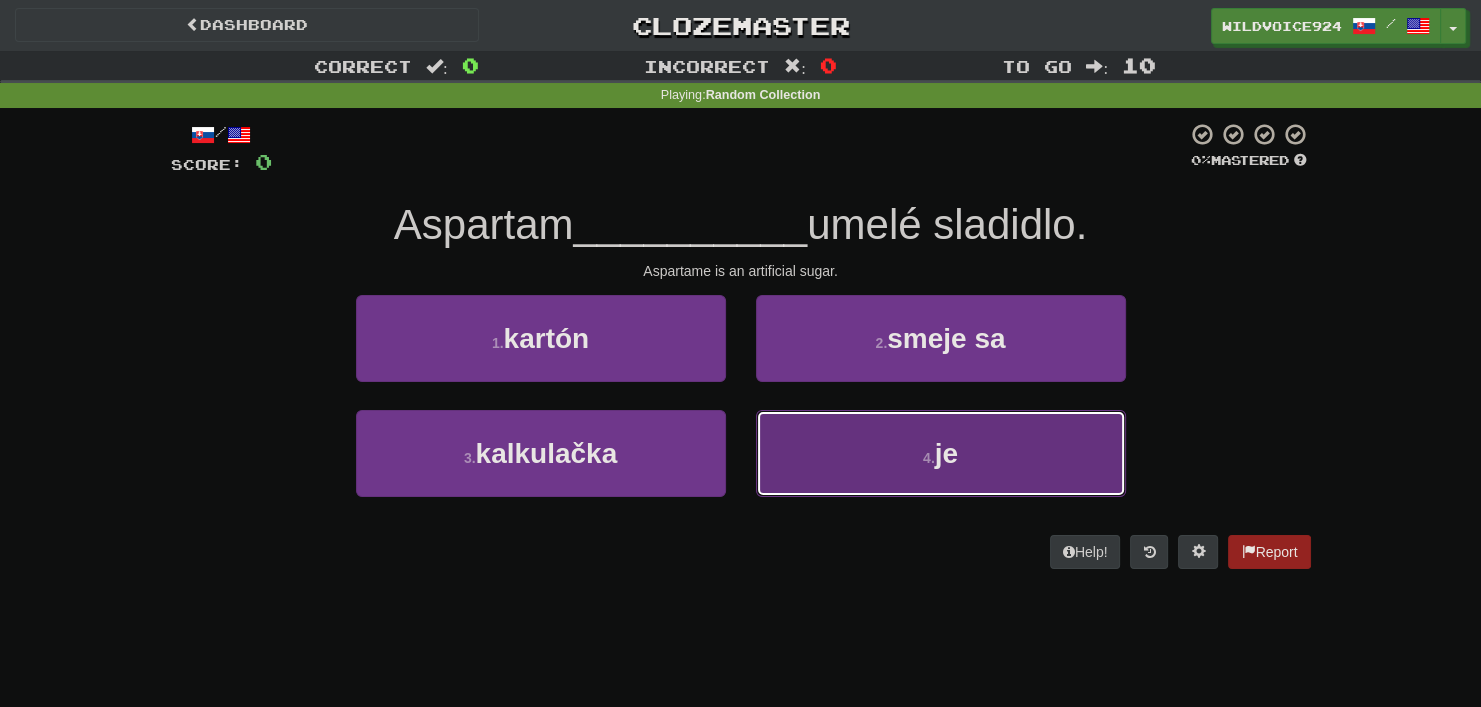 click on "4 .  je" at bounding box center (941, 453) 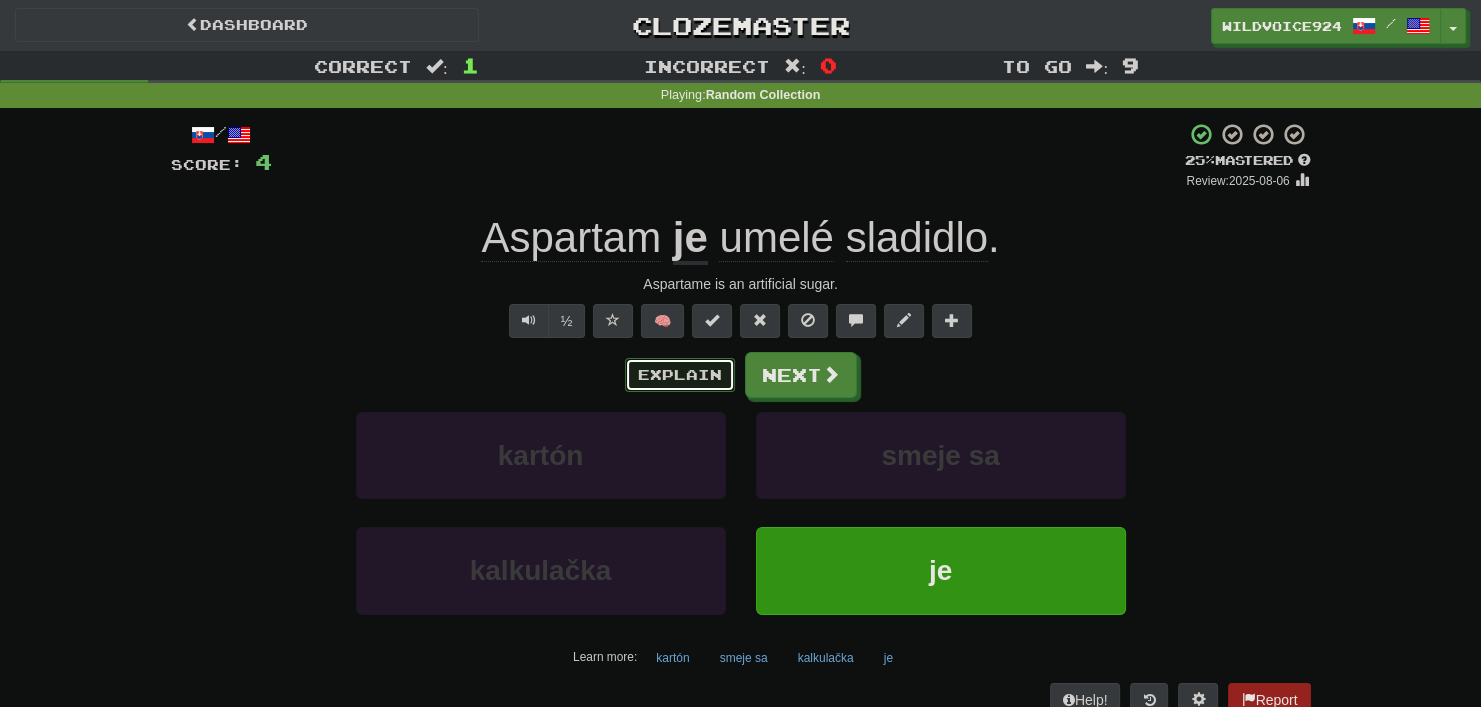 click on "Explain" at bounding box center (680, 375) 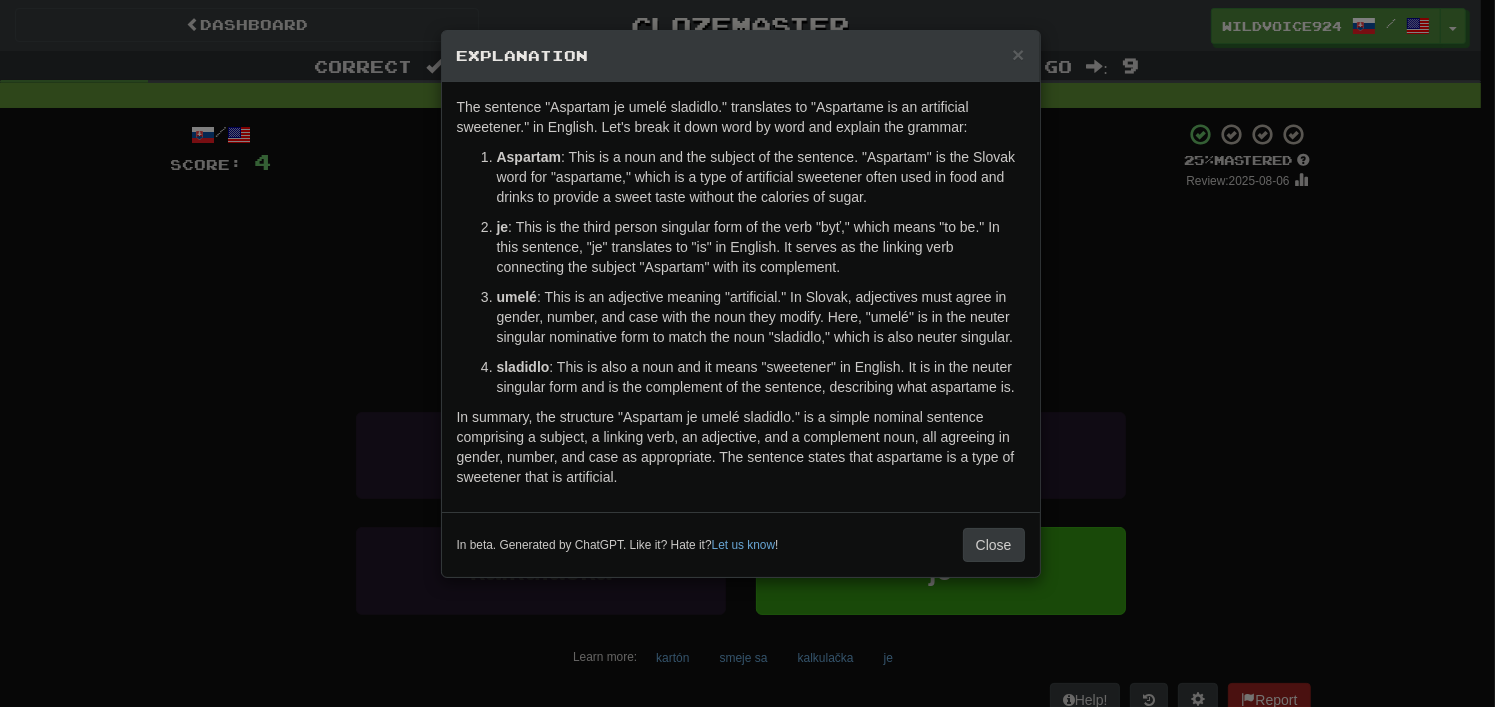 click on "Explanation" at bounding box center [741, 56] 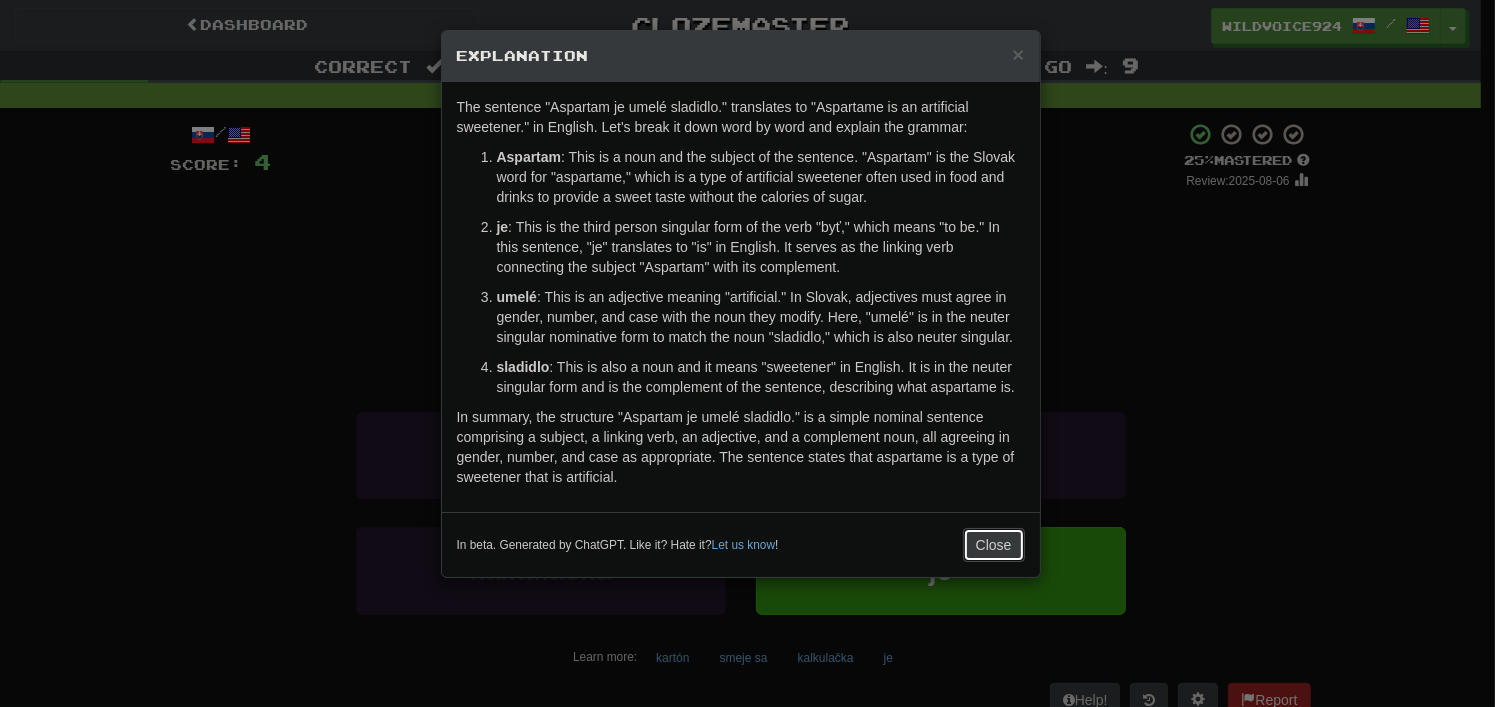 click on "Close" at bounding box center (994, 545) 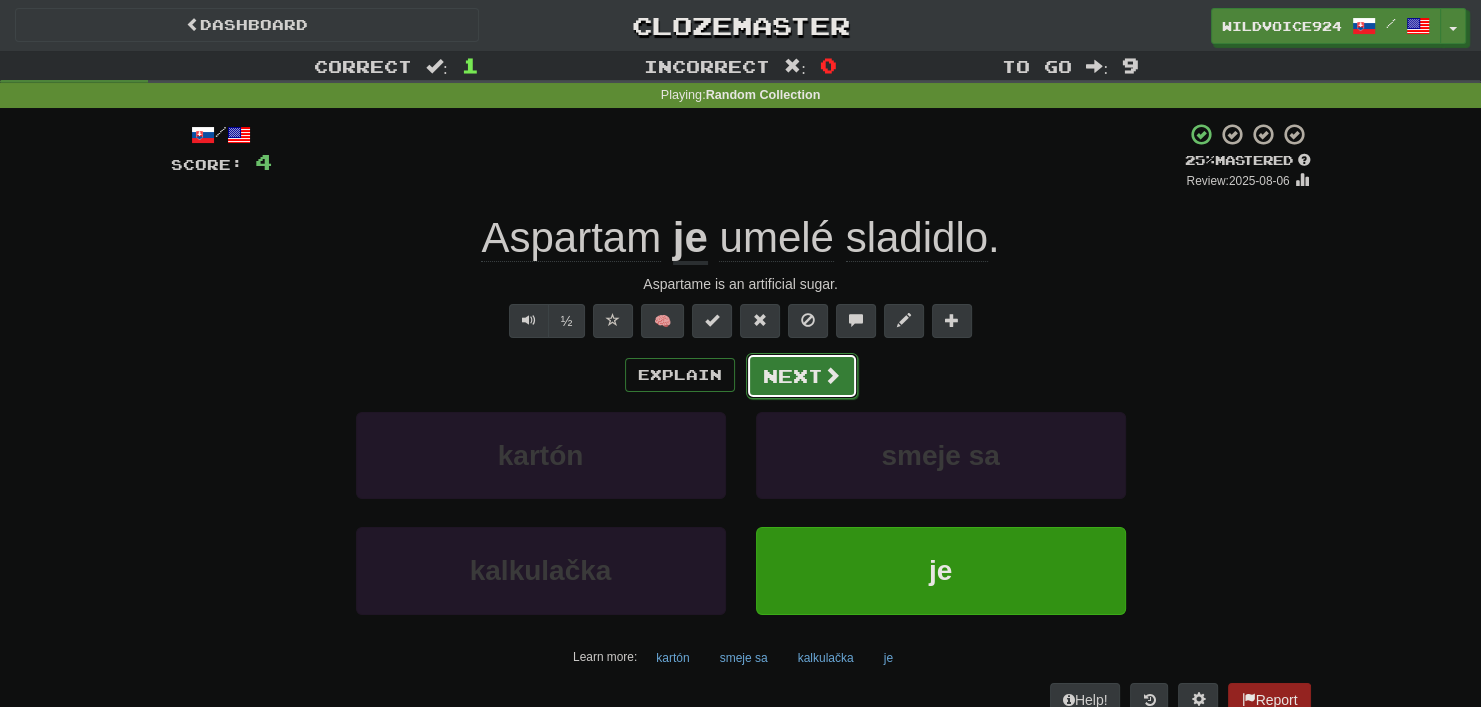 click on "Next" at bounding box center [802, 376] 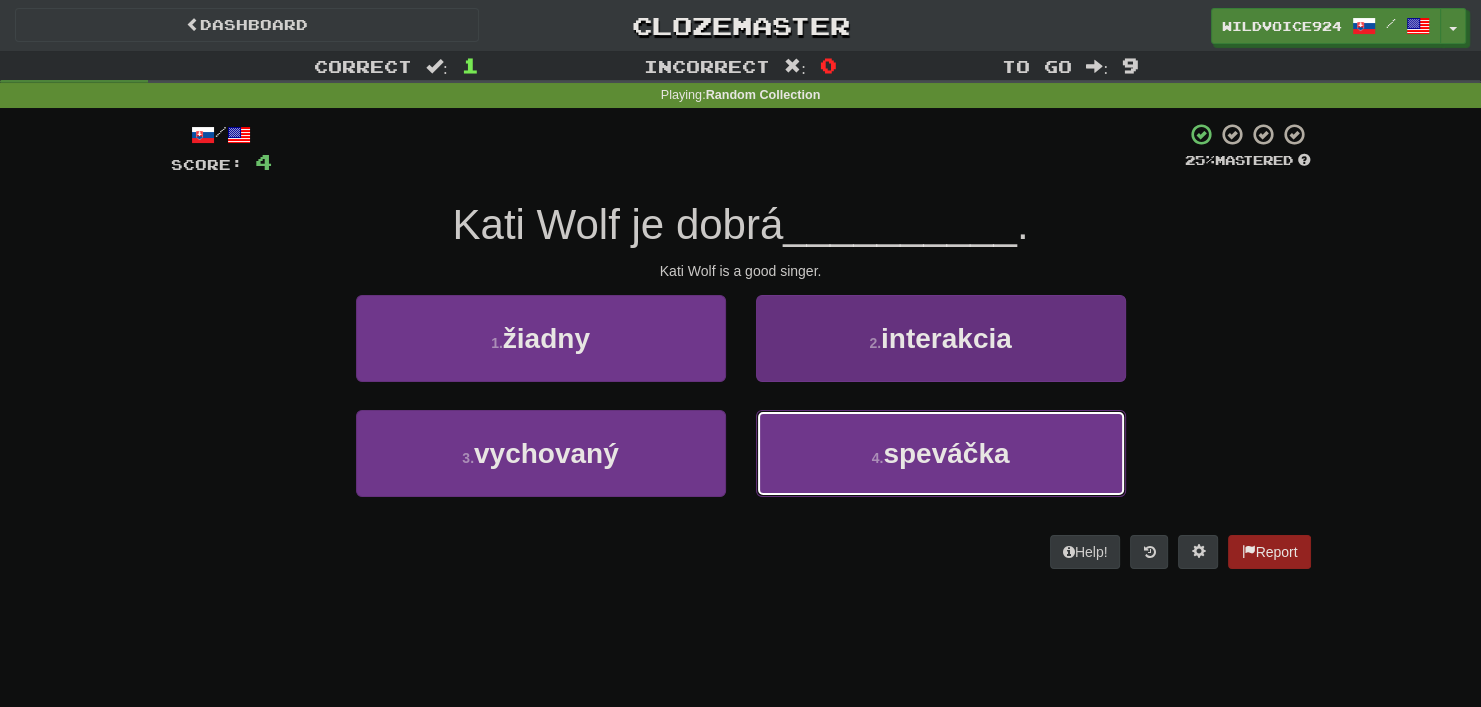 click on "4 .  speváčka" at bounding box center [941, 453] 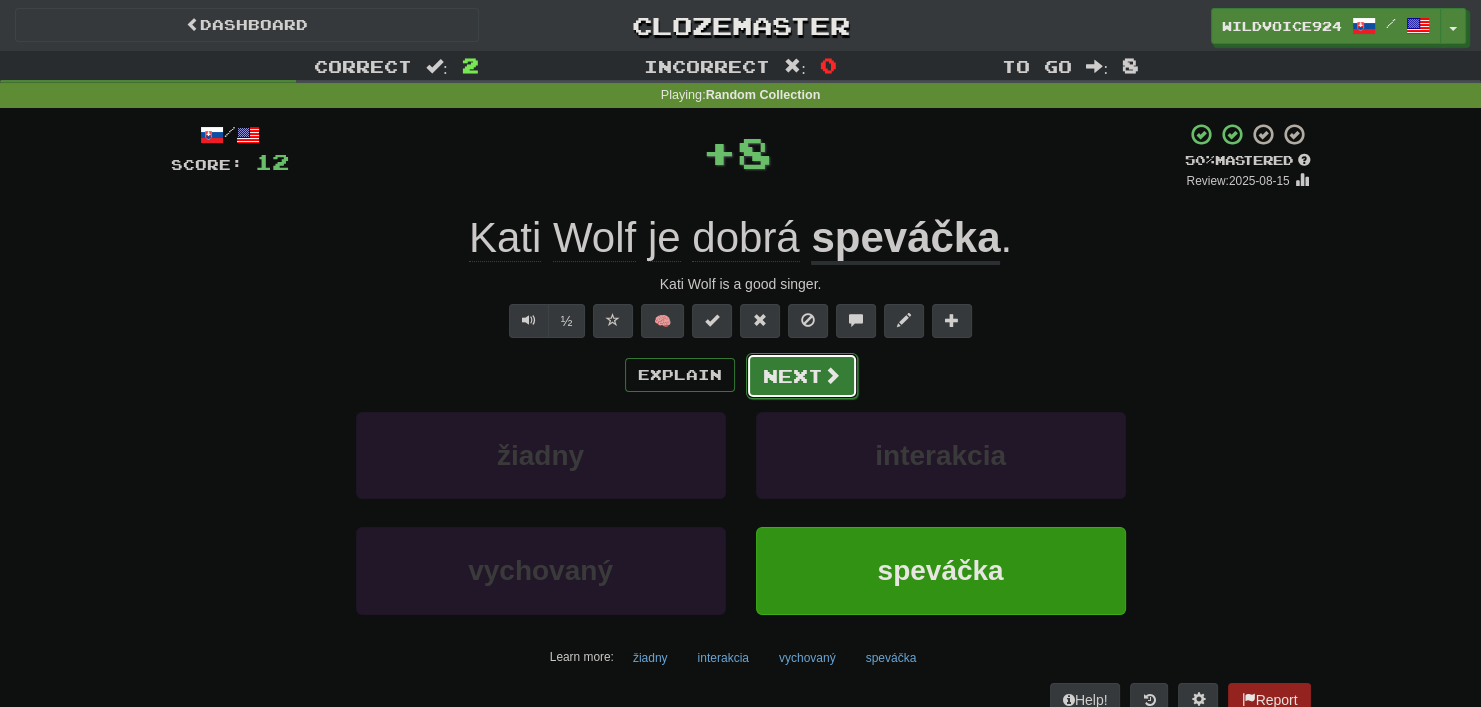 click on "Next" at bounding box center [802, 376] 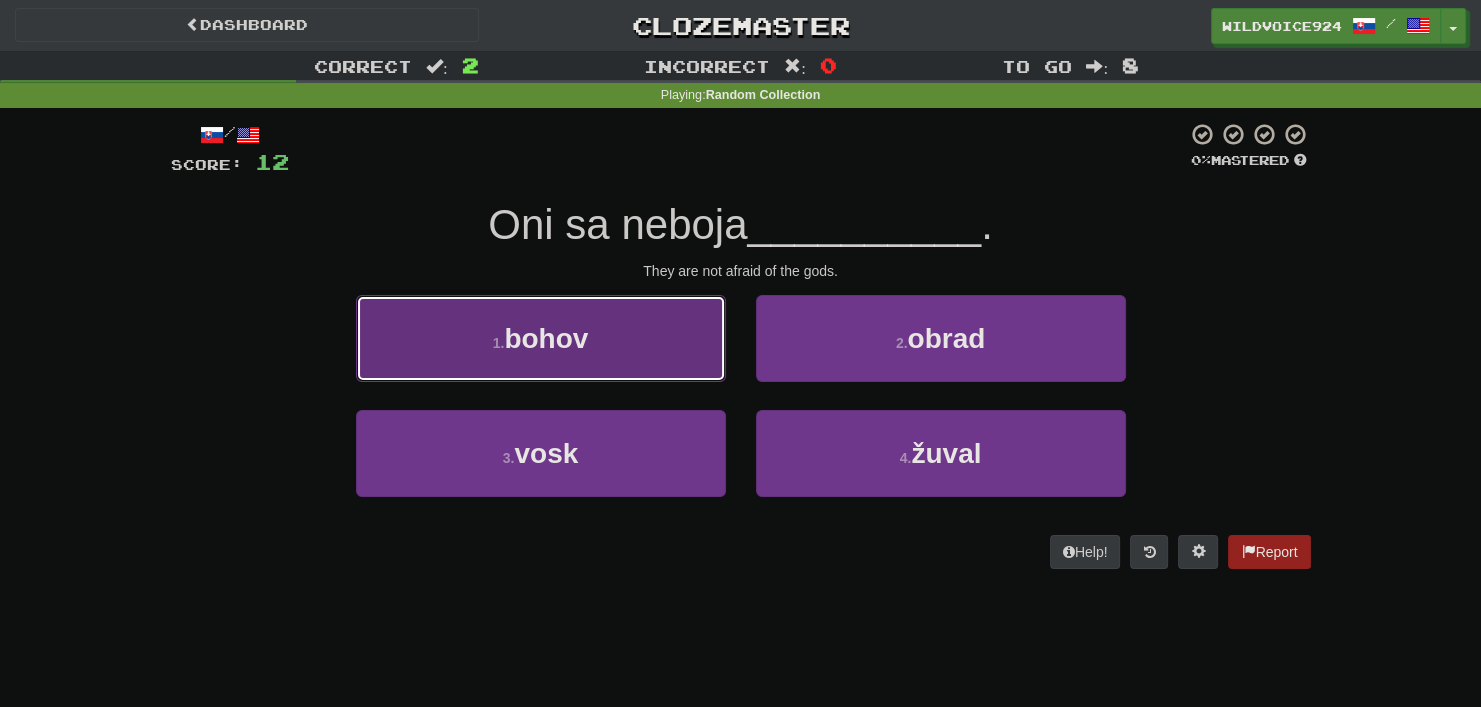 click on "1 .  bohov" at bounding box center [541, 338] 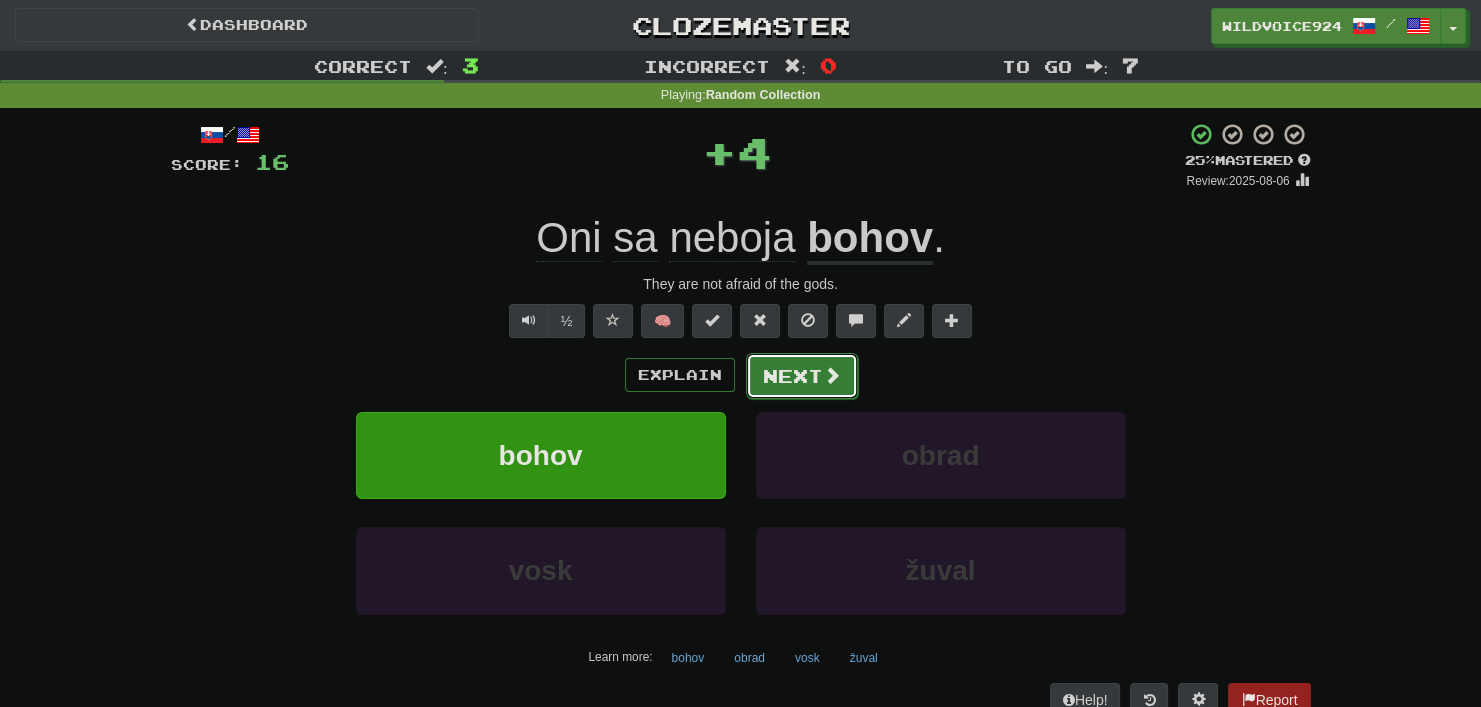 click at bounding box center [832, 375] 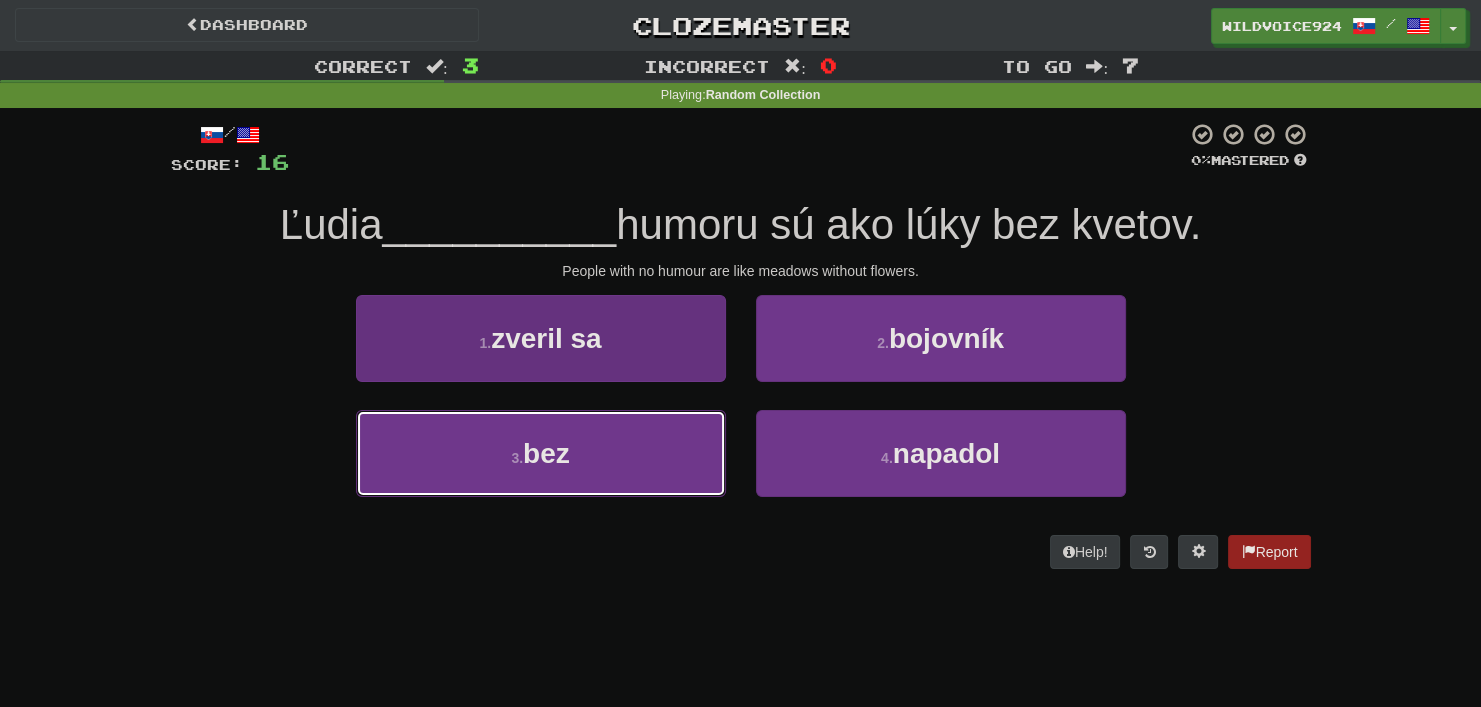 click on "3 .  bez" at bounding box center [541, 453] 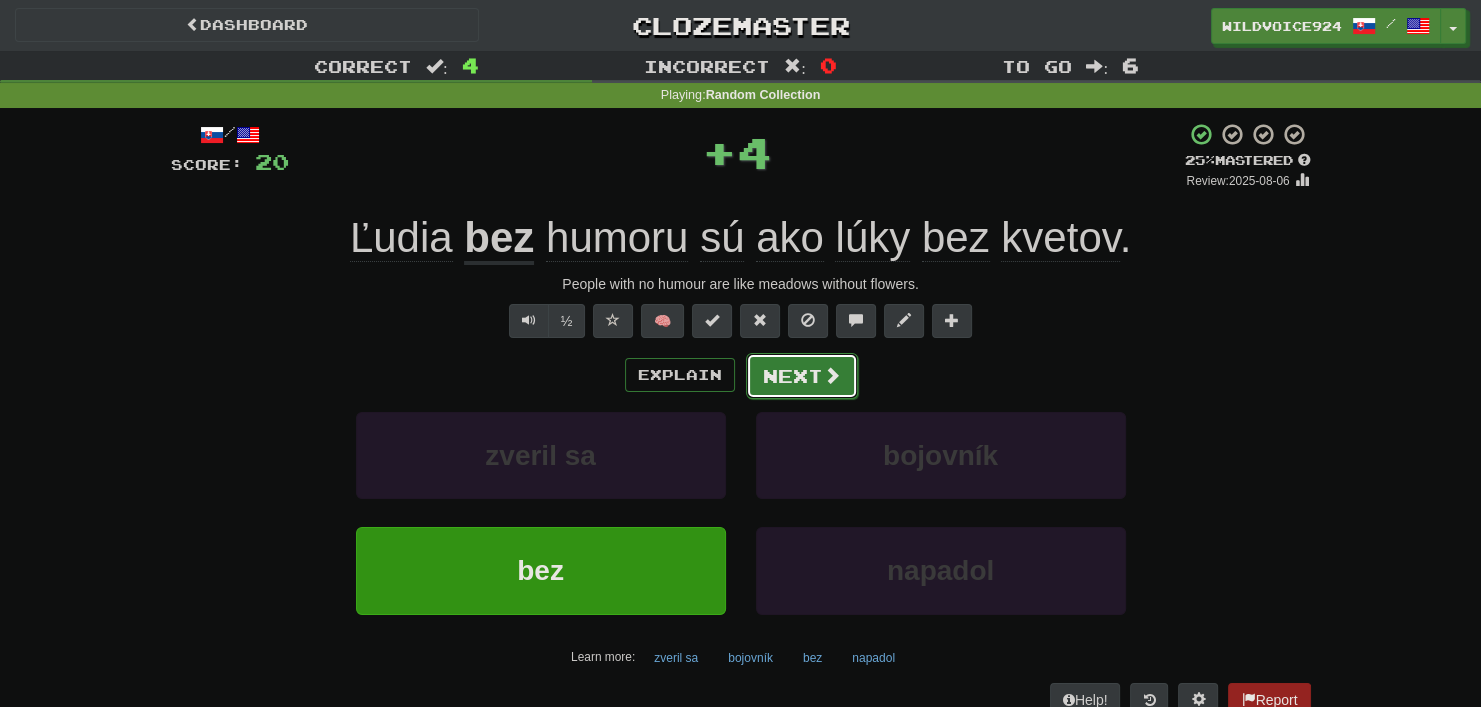 click on "Next" at bounding box center [802, 376] 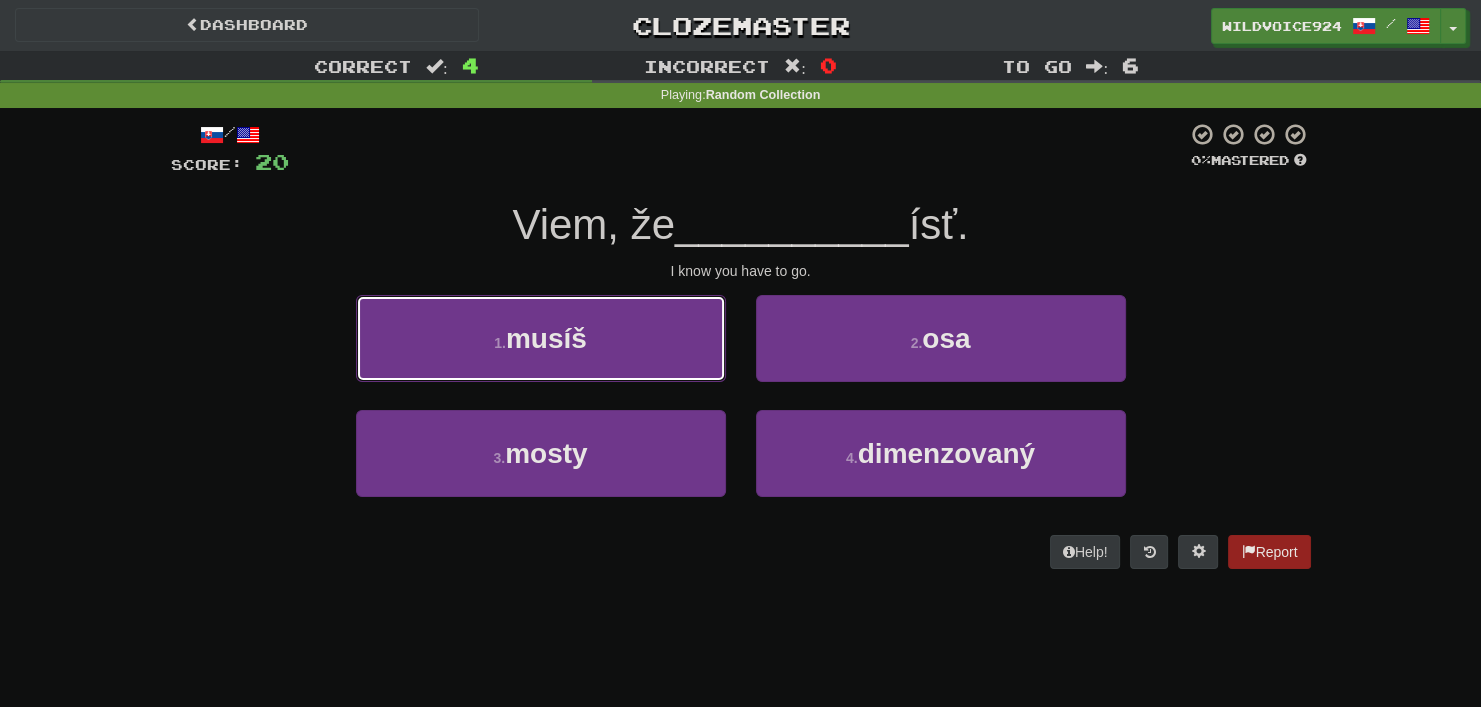click on "1 .  musíš" at bounding box center (541, 338) 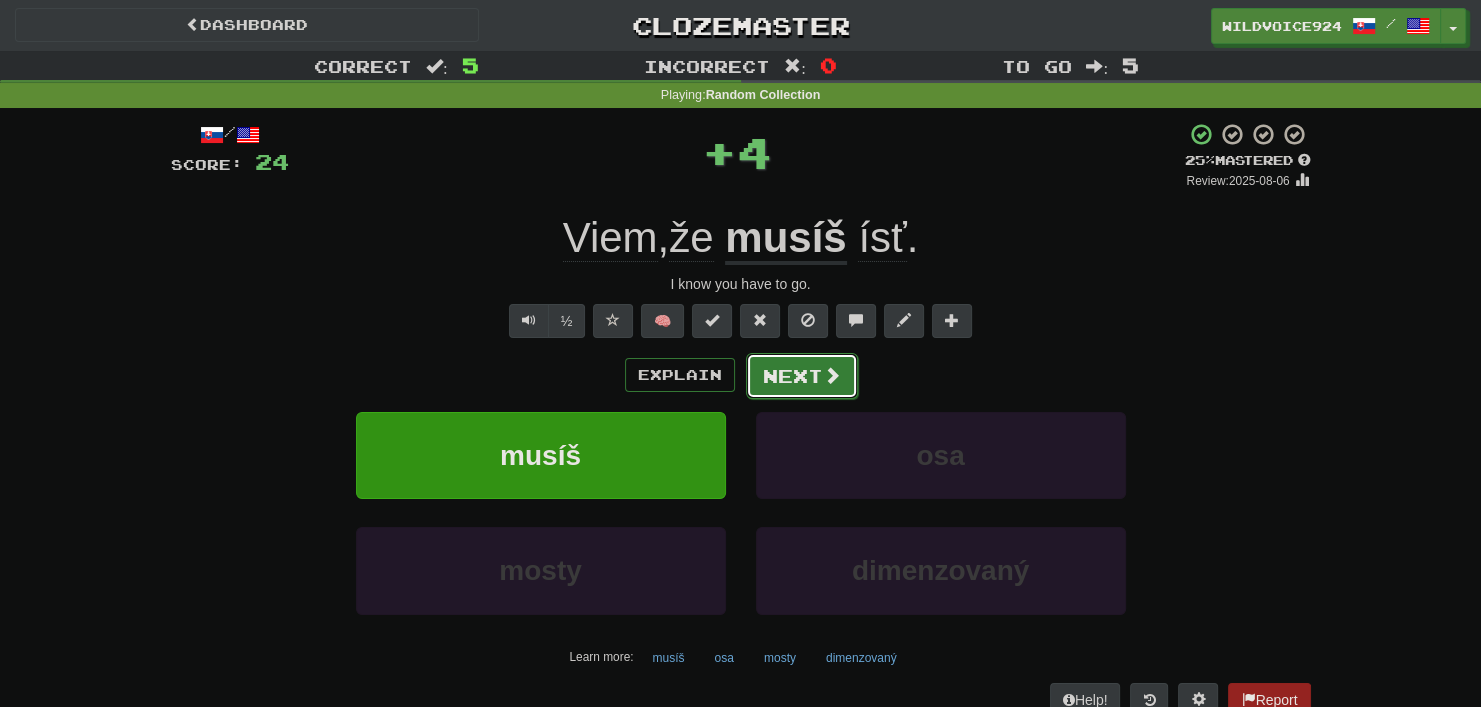 click at bounding box center [832, 375] 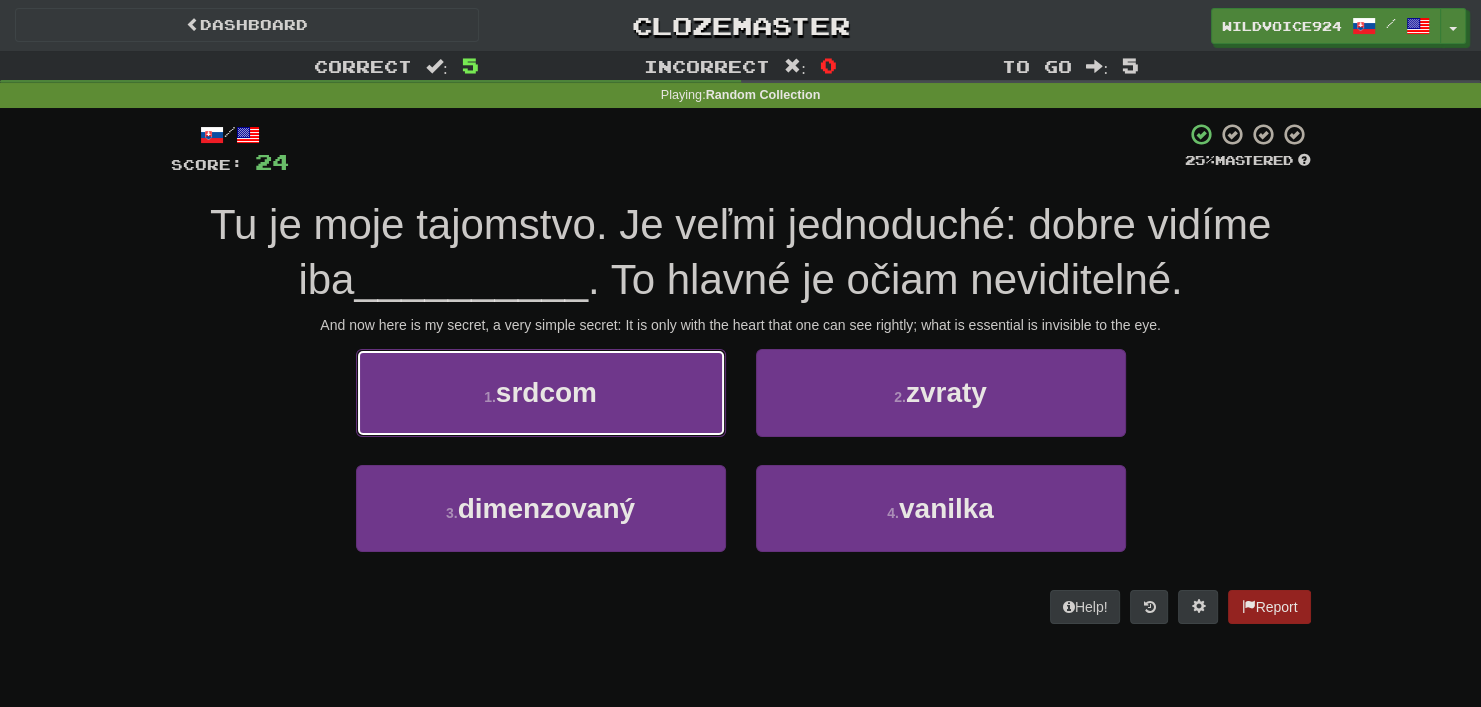 click on "1 .  srdcom" at bounding box center [541, 392] 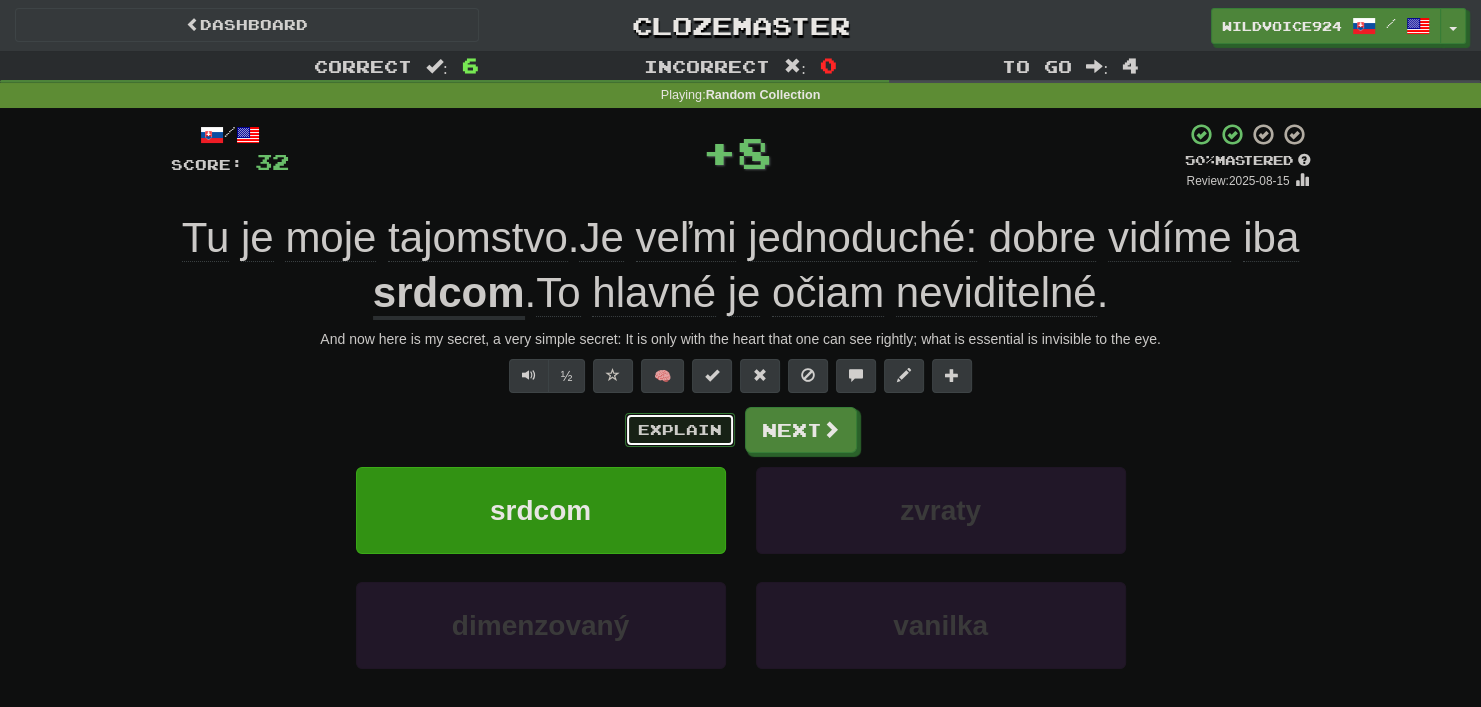 click on "Explain" at bounding box center (680, 430) 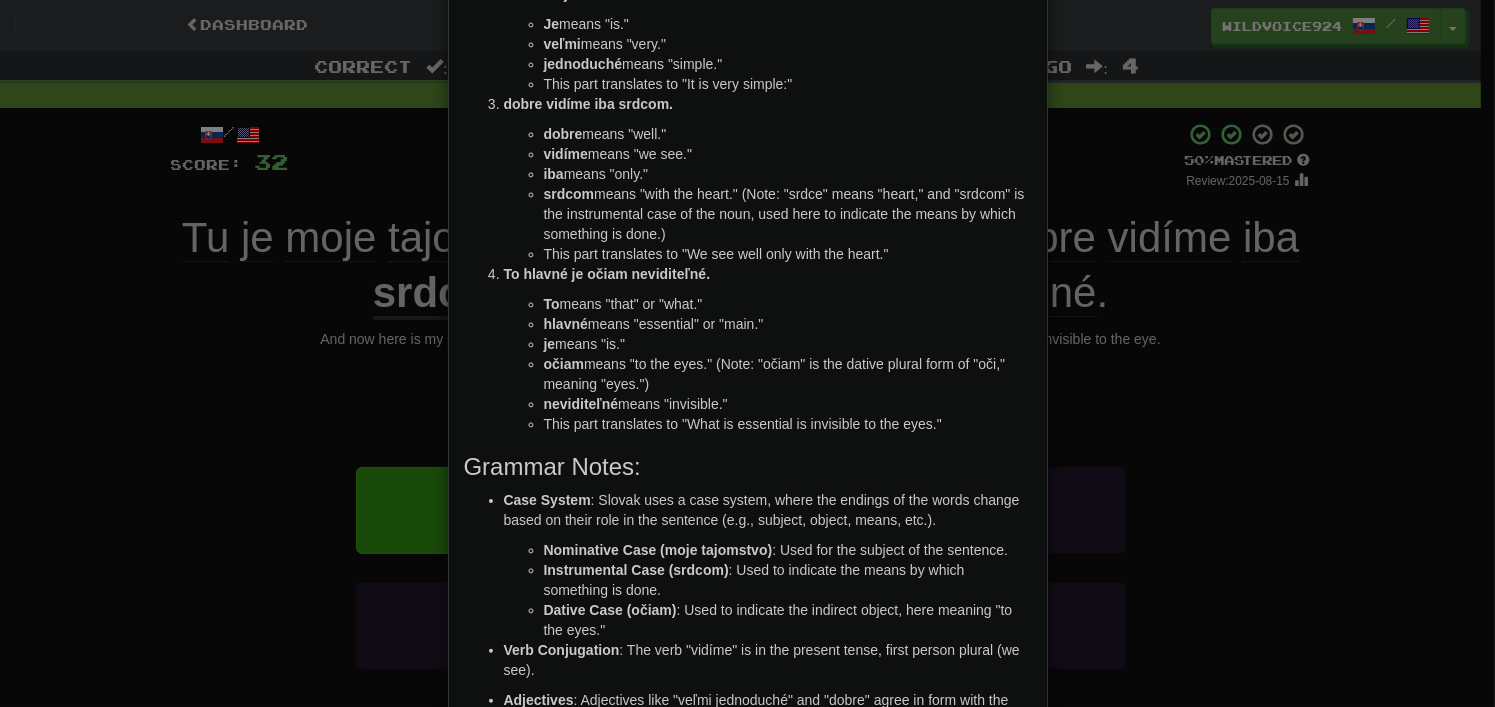 scroll, scrollTop: 300, scrollLeft: 0, axis: vertical 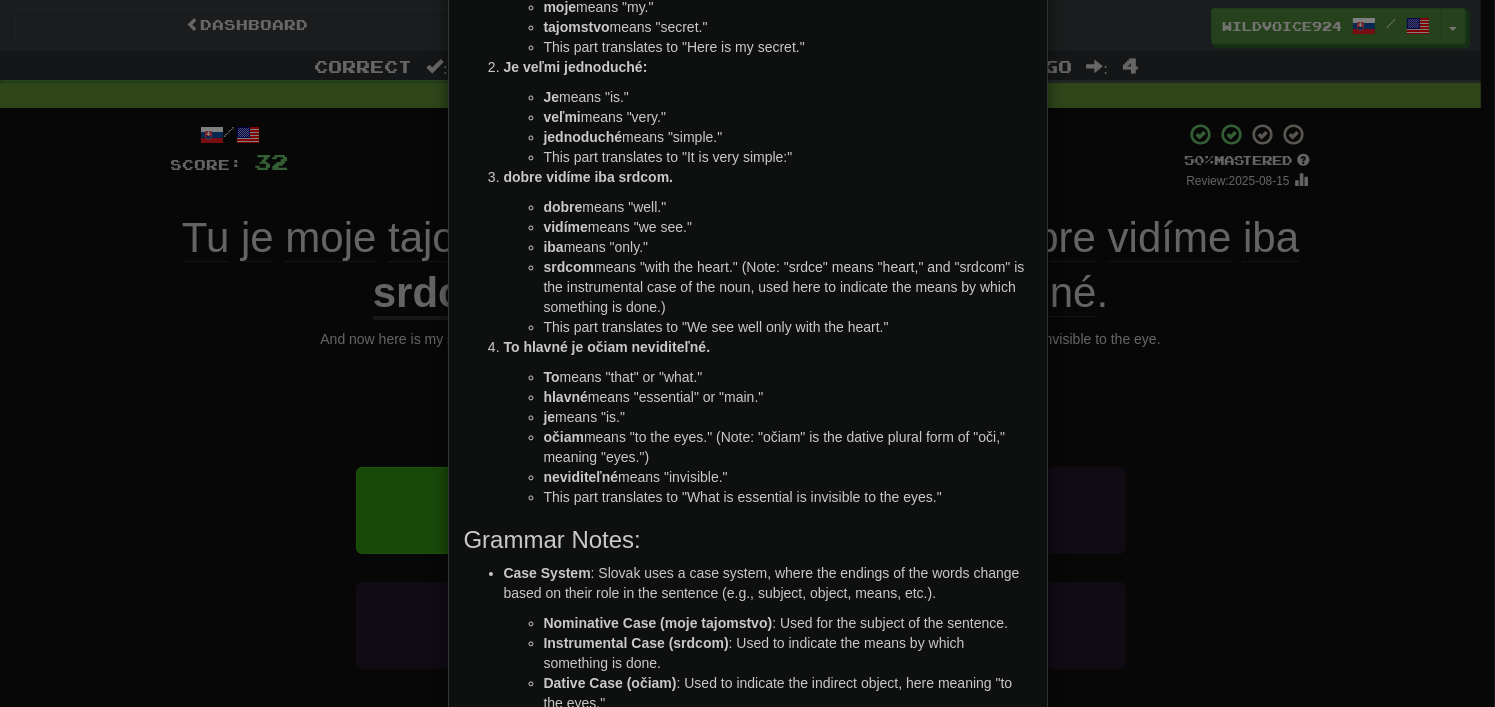 click on "× Explanation Sure, I'd be happy to explain this sentence for someone learning Slovak.
The sentence "Tu je moje tajomstvo. Je veľmi jednoduché: dobre vidíme iba srdcom. To hlavné je očiam neviditeľné." translates to "Here is my secret. It is very simple: We see well only with the heart. What is essential is invisible to the eyes."
Let's break it down:
Tu je moje tajomstvo.
Tu  means "here."
je  is "is."
moje  means "my."
tajomstvo  means "secret."
This part translates to "Here is my secret."
Je veľmi jednoduché:
Je  means "is."
veľmi  means "very."
jednoduché  means "simple."
This part translates to "It is very simple:"
dobre vidíme iba srdcom.
dobre  means "well."
vidíme  means "we see."
iba  means "only."
srdcom  means "with the heart." (Note: "srdce" means "heart," and "srdcom" is the instrumental case of the noun, used here to indicate the means by which something is done.)
This part translates to "We see well only with the heart."" at bounding box center [747, 353] 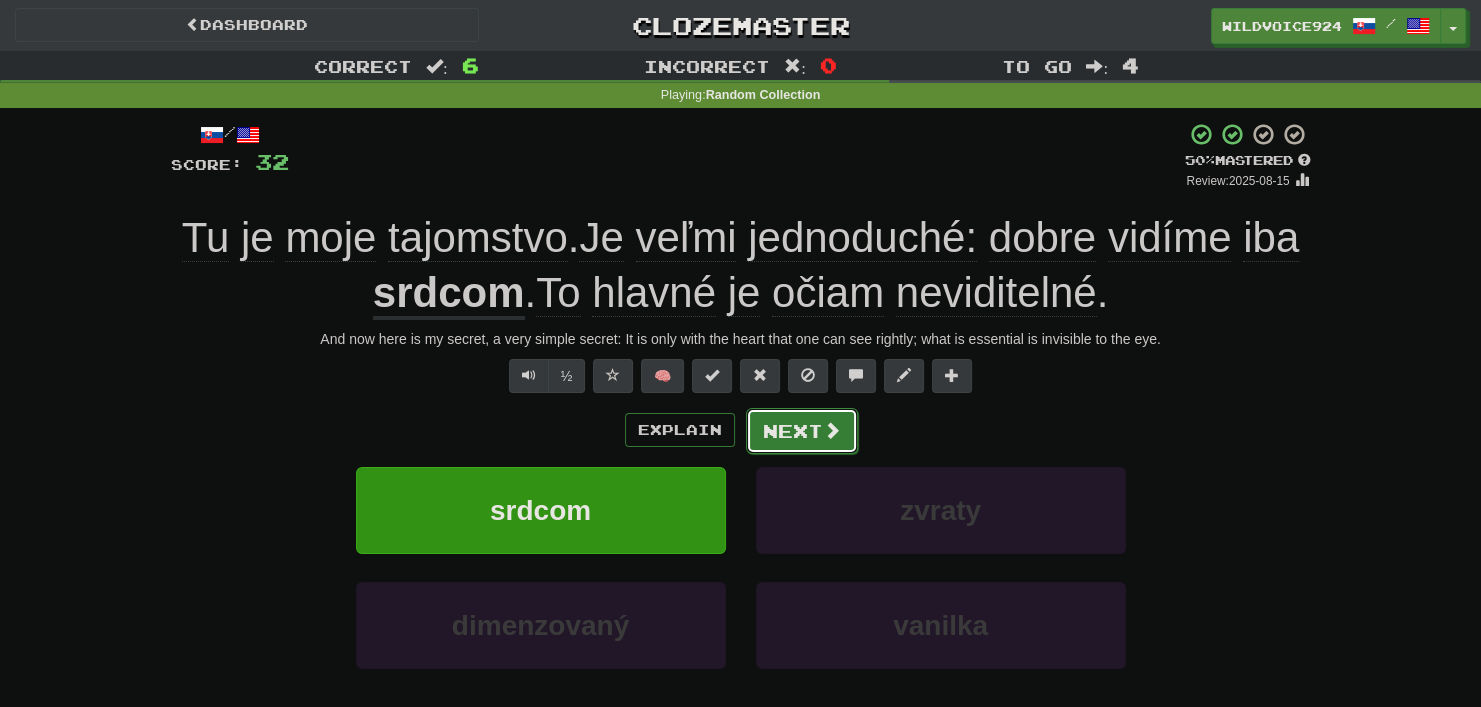 click at bounding box center [832, 430] 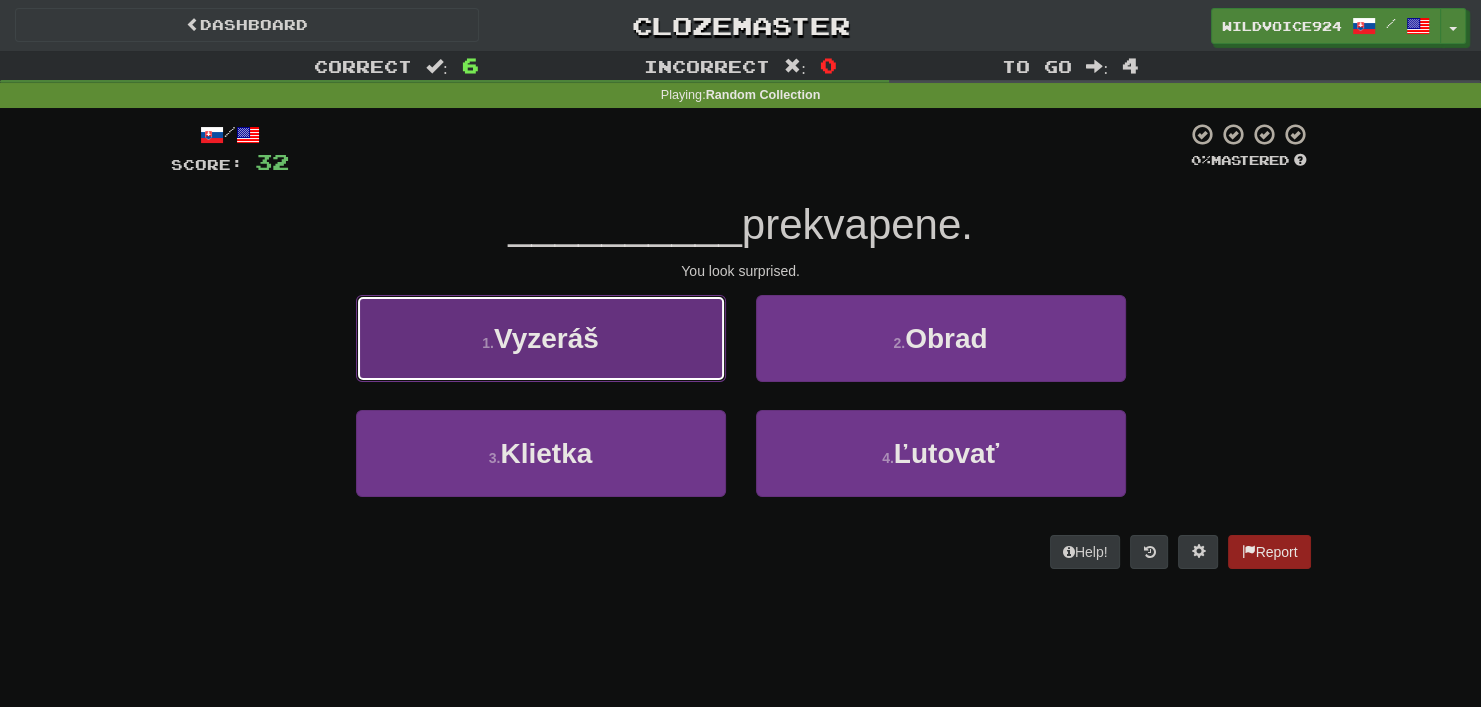 click on "1 .  Vyzeráš" at bounding box center (541, 338) 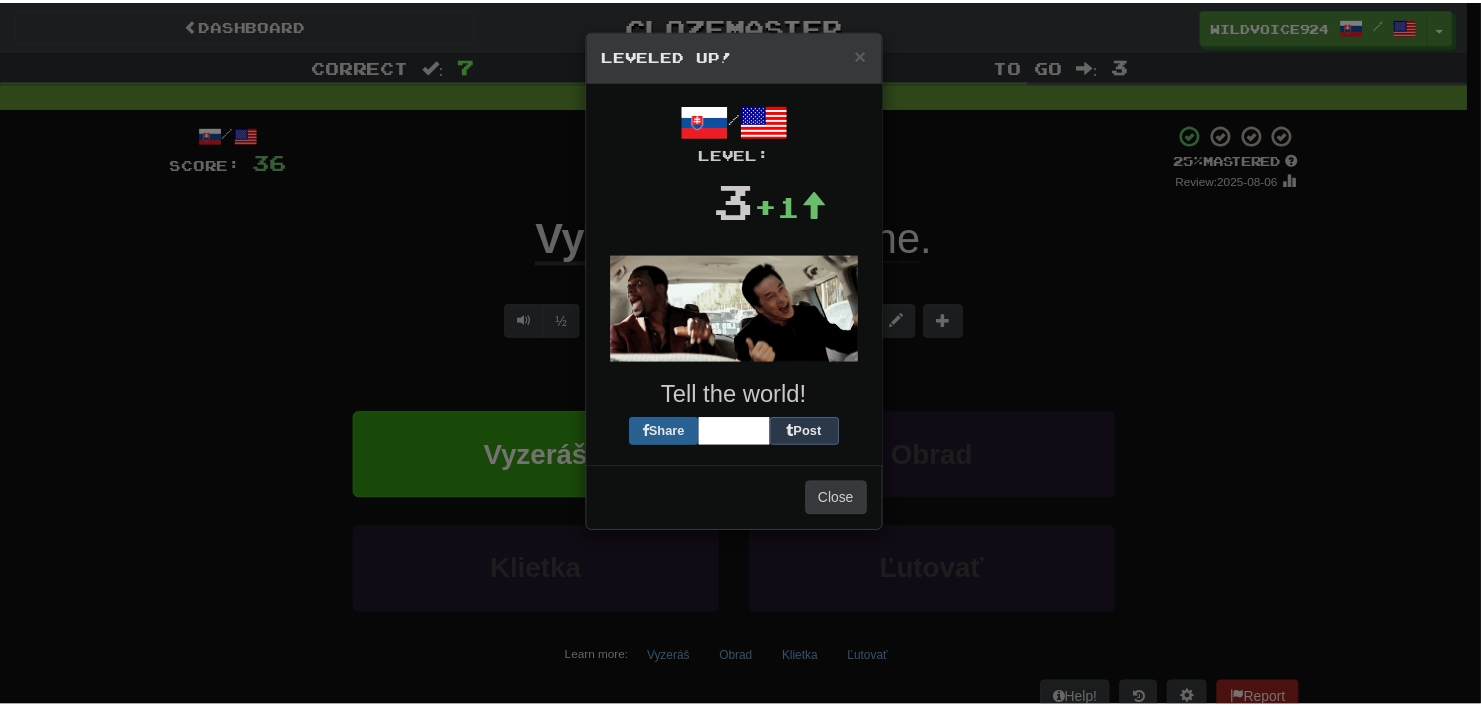 scroll, scrollTop: 0, scrollLeft: 0, axis: both 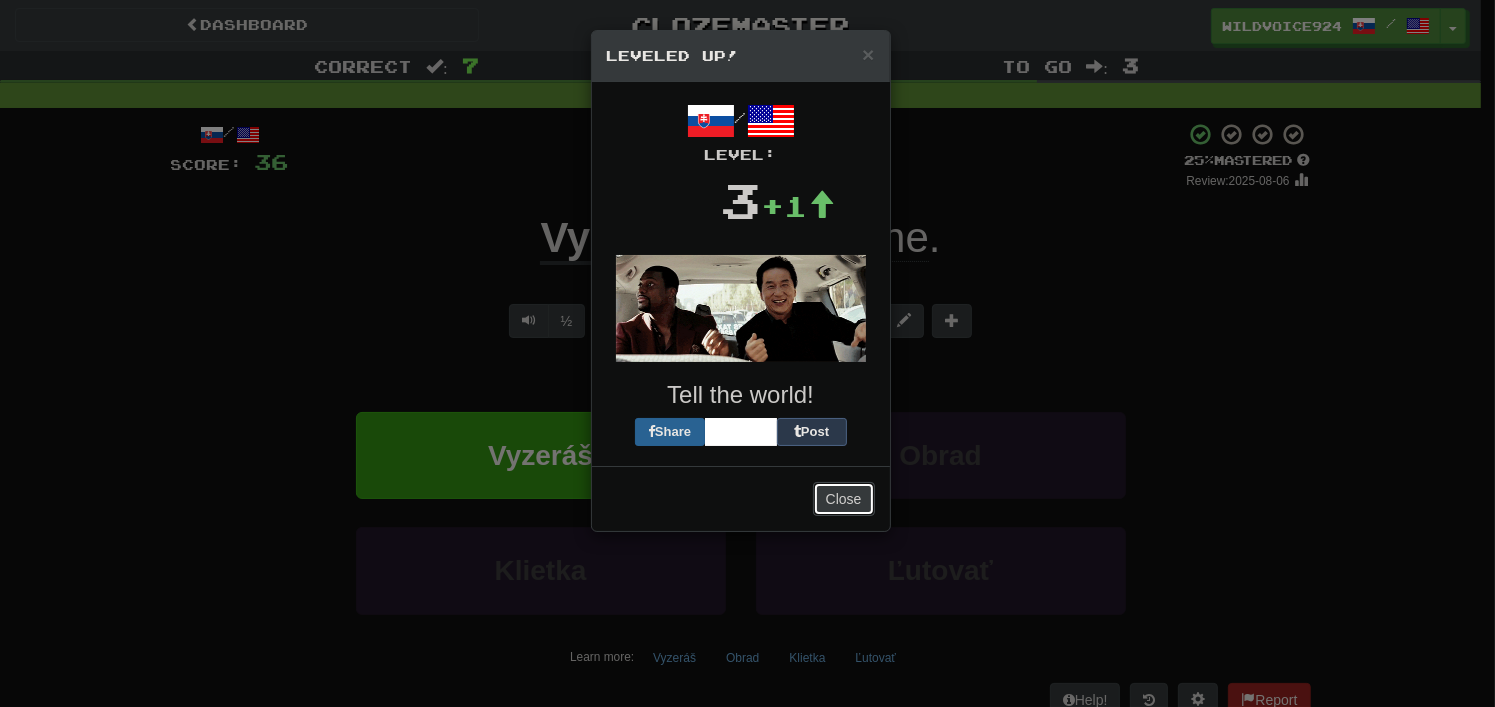 click on "Close" at bounding box center [844, 499] 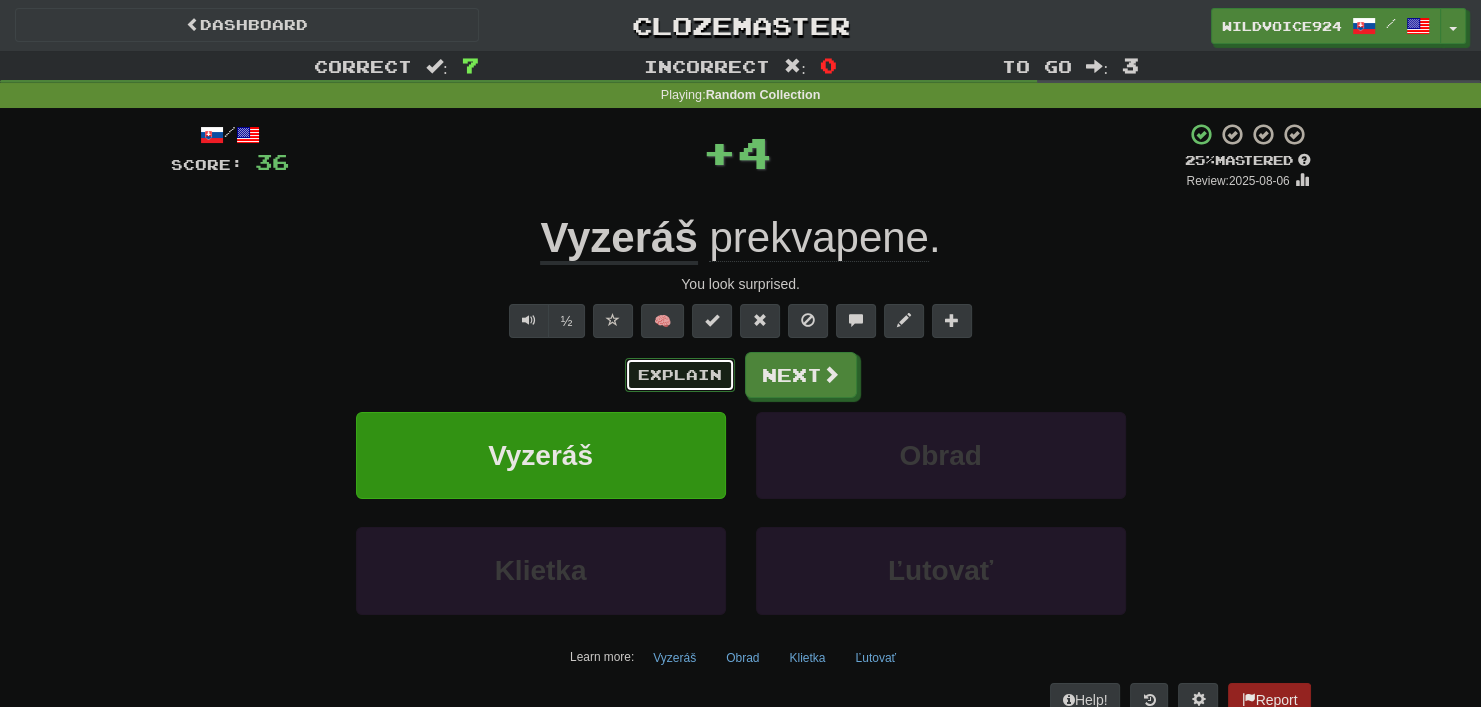 click on "Explain" at bounding box center (680, 375) 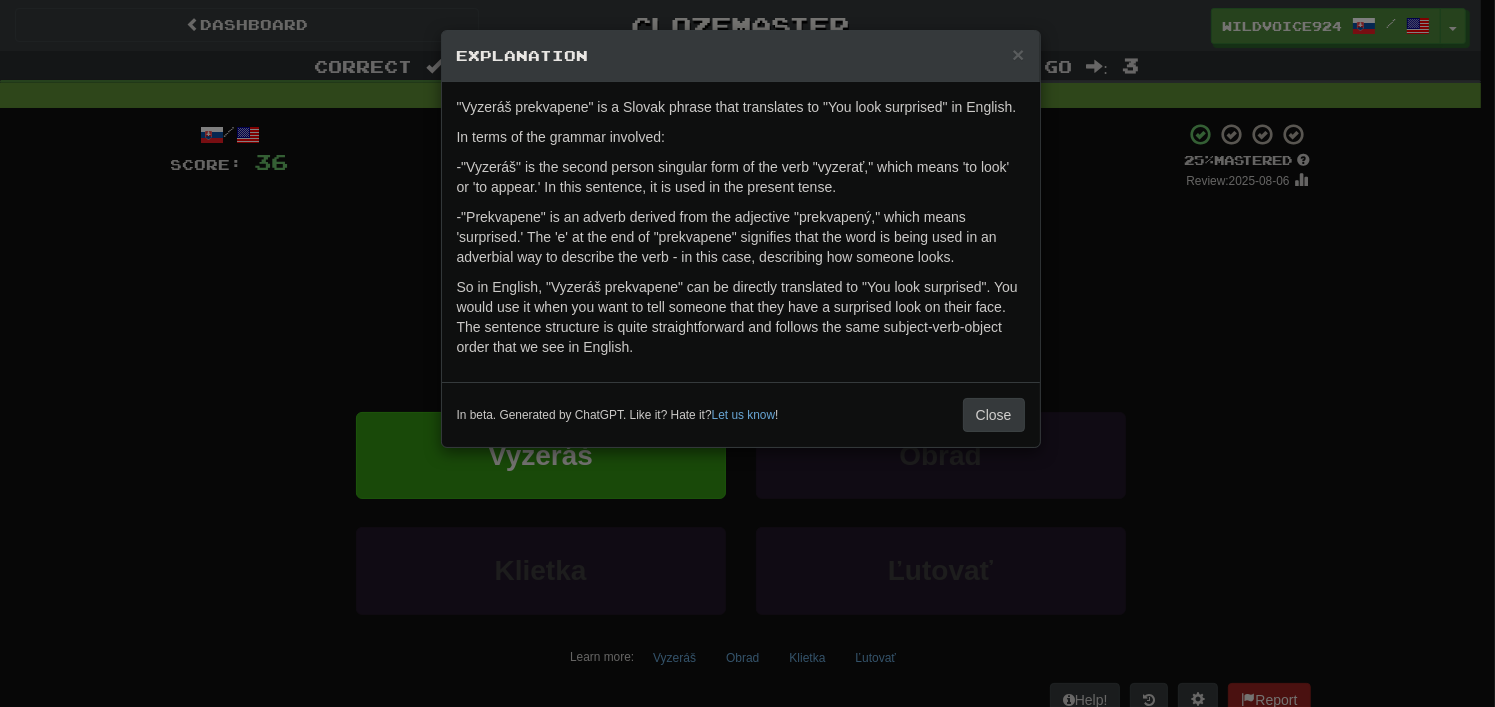 click on "× Explanation "Vyzeráš prekvapene" is a Slovak phrase that translates to "You look surprised" in English.
In terms of the grammar involved:
-"Vyzeráš" is the second person singular form of the verb "vyzerať," which means 'to look' or 'to appear.' In this sentence, it is used in the present tense.
-"Prekvapene" is an adverb derived from the adjective "prekvapený," which means 'surprised.' The 'e' at the end of "prekvapene" signifies that the word is being used in an adverbial way to describe the verb - in this case, describing how someone looks.
So in English, "Vyzeráš prekvapene" can be directly translated to "You look surprised". You would use it when you want to tell someone that they have a surprised look on their face. The sentence structure is quite straightforward and follows the same subject-verb-object order that we see in English. In beta. Generated by ChatGPT. Like it? Hate it?  Let us know ! Close" at bounding box center (747, 353) 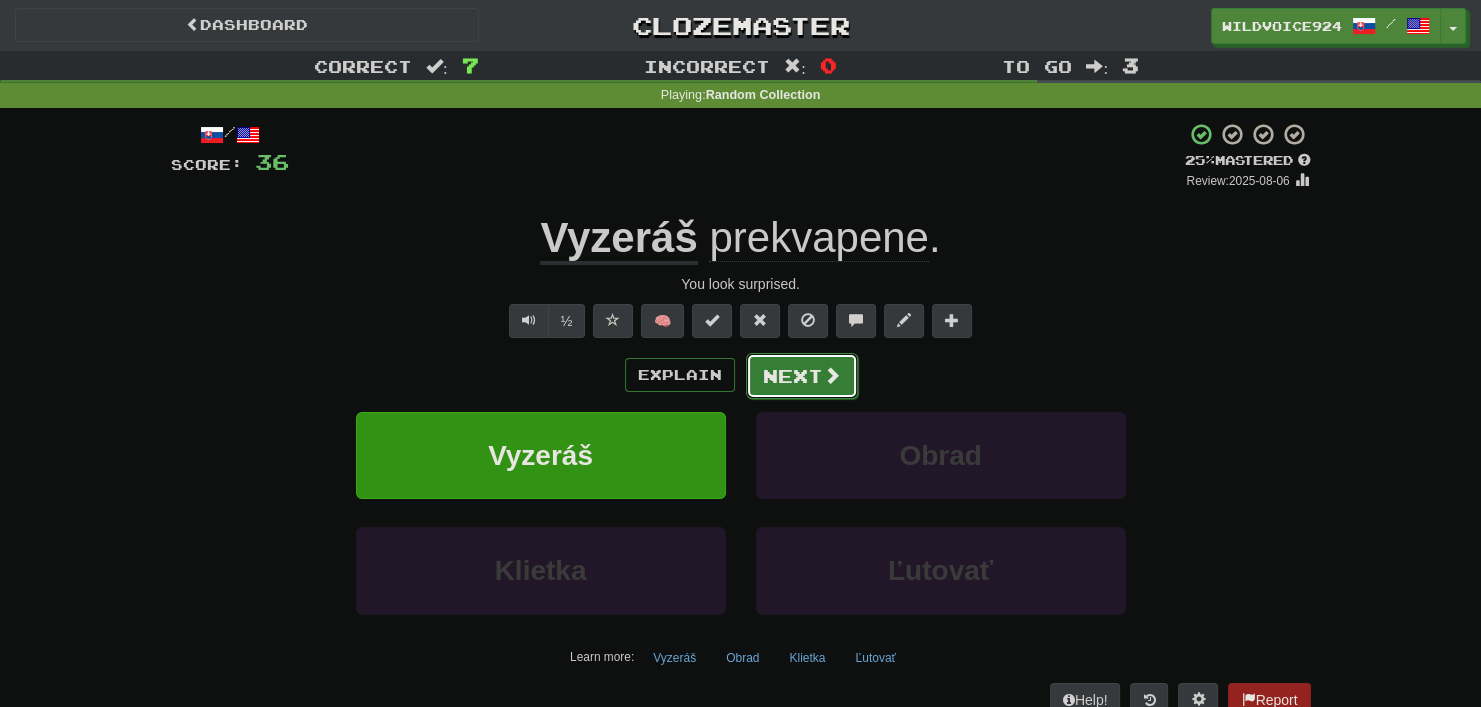 click on "Next" at bounding box center [802, 376] 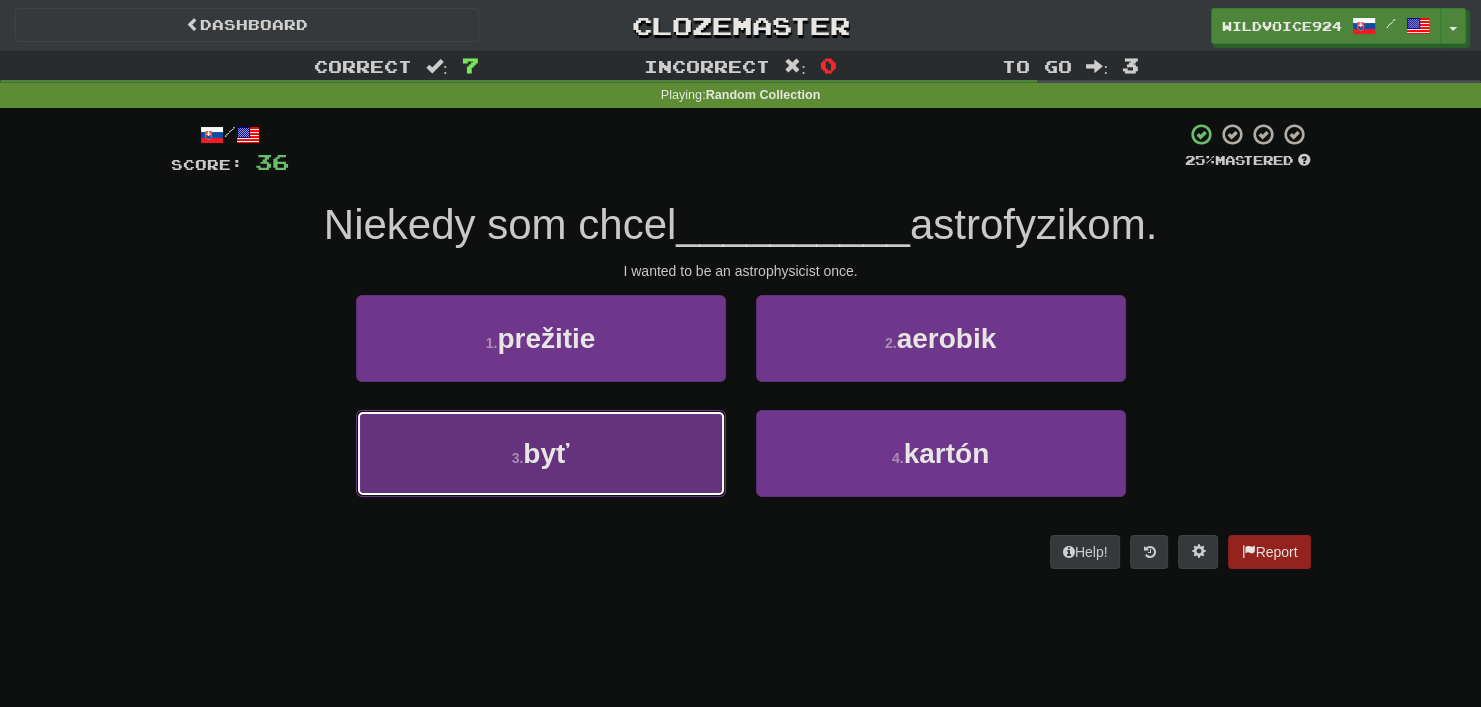 click on "byť" at bounding box center [546, 453] 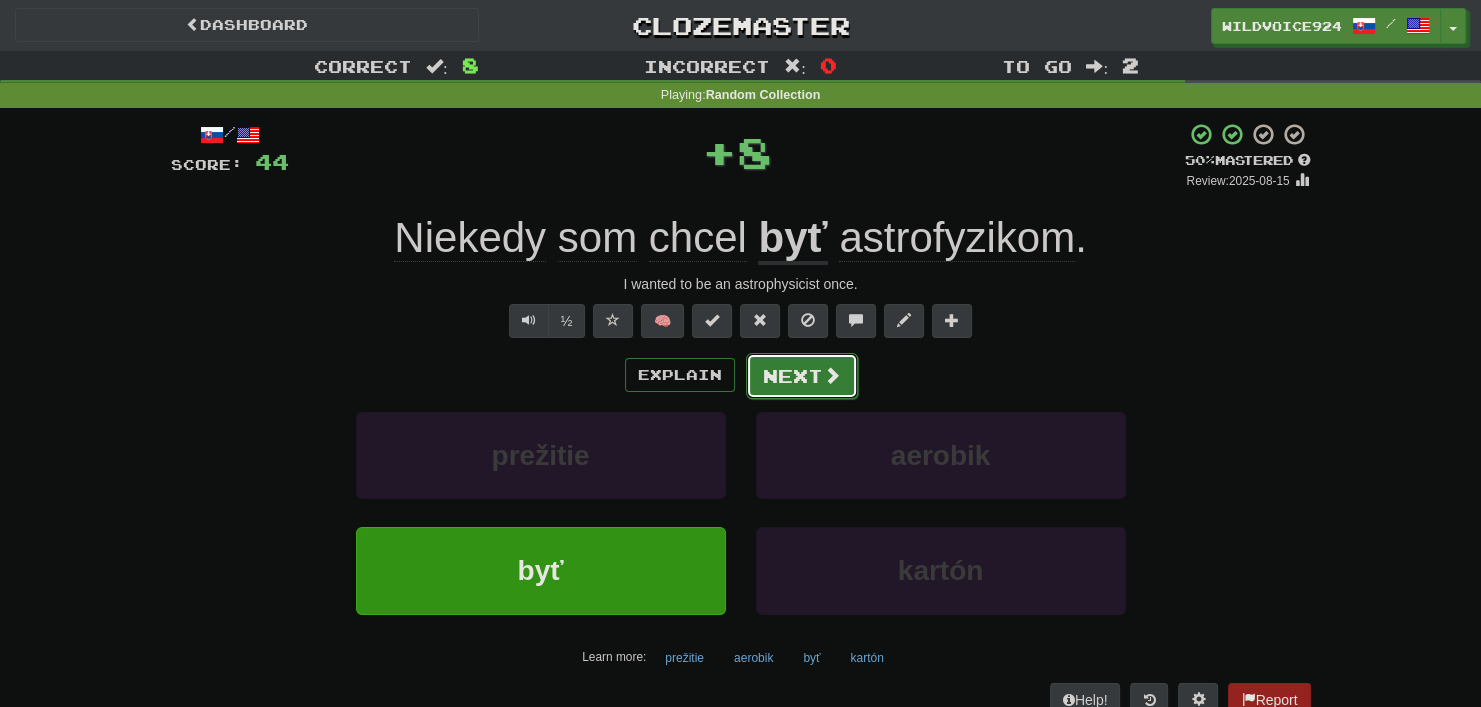 click on "Next" at bounding box center (802, 376) 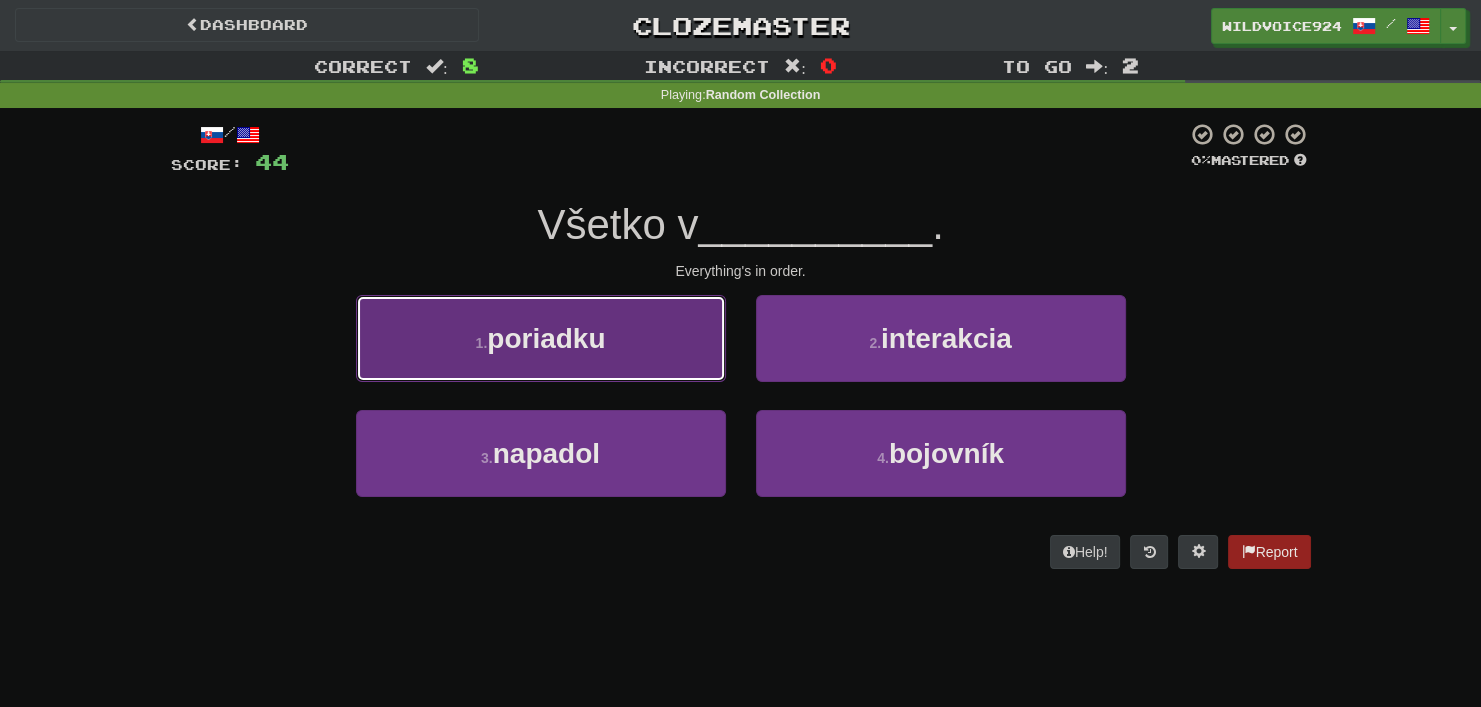 click on "1 .  poriadku" at bounding box center (541, 338) 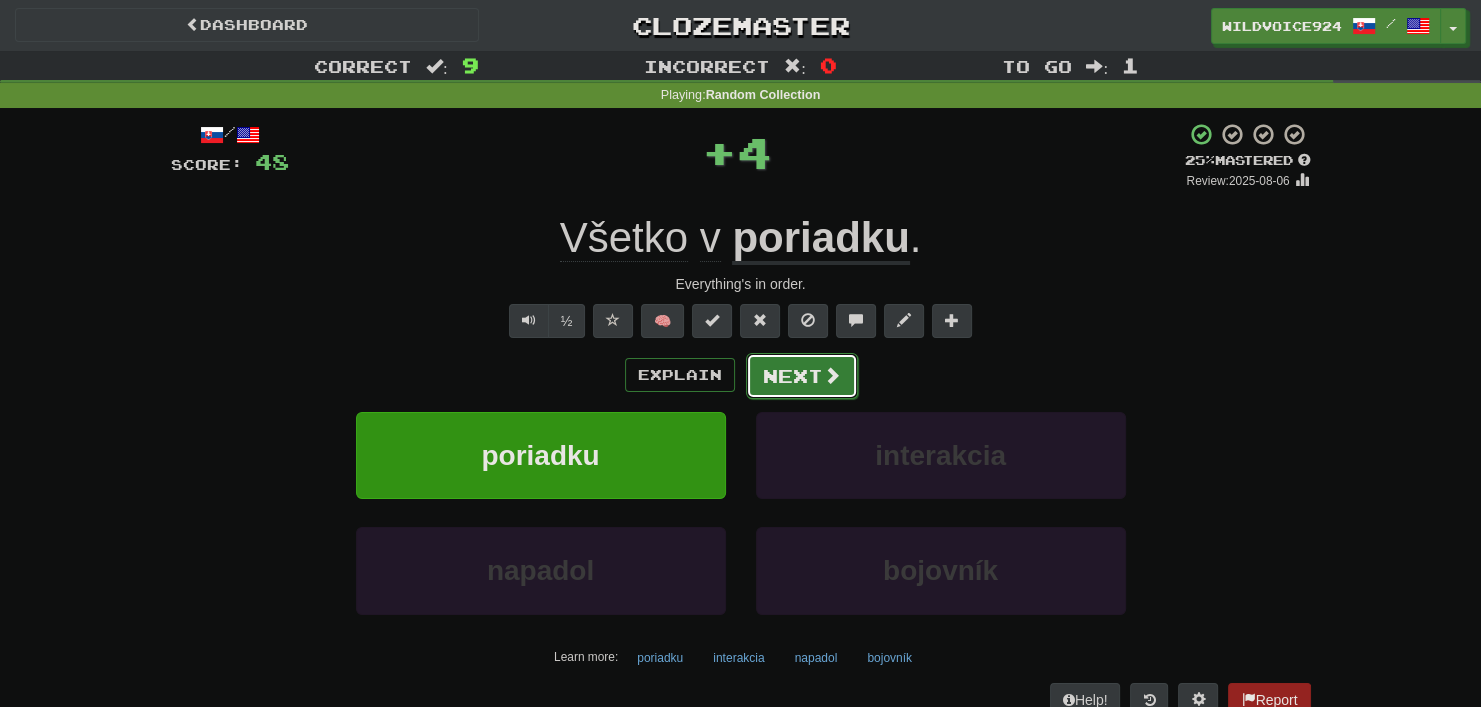 click on "Next" at bounding box center [802, 376] 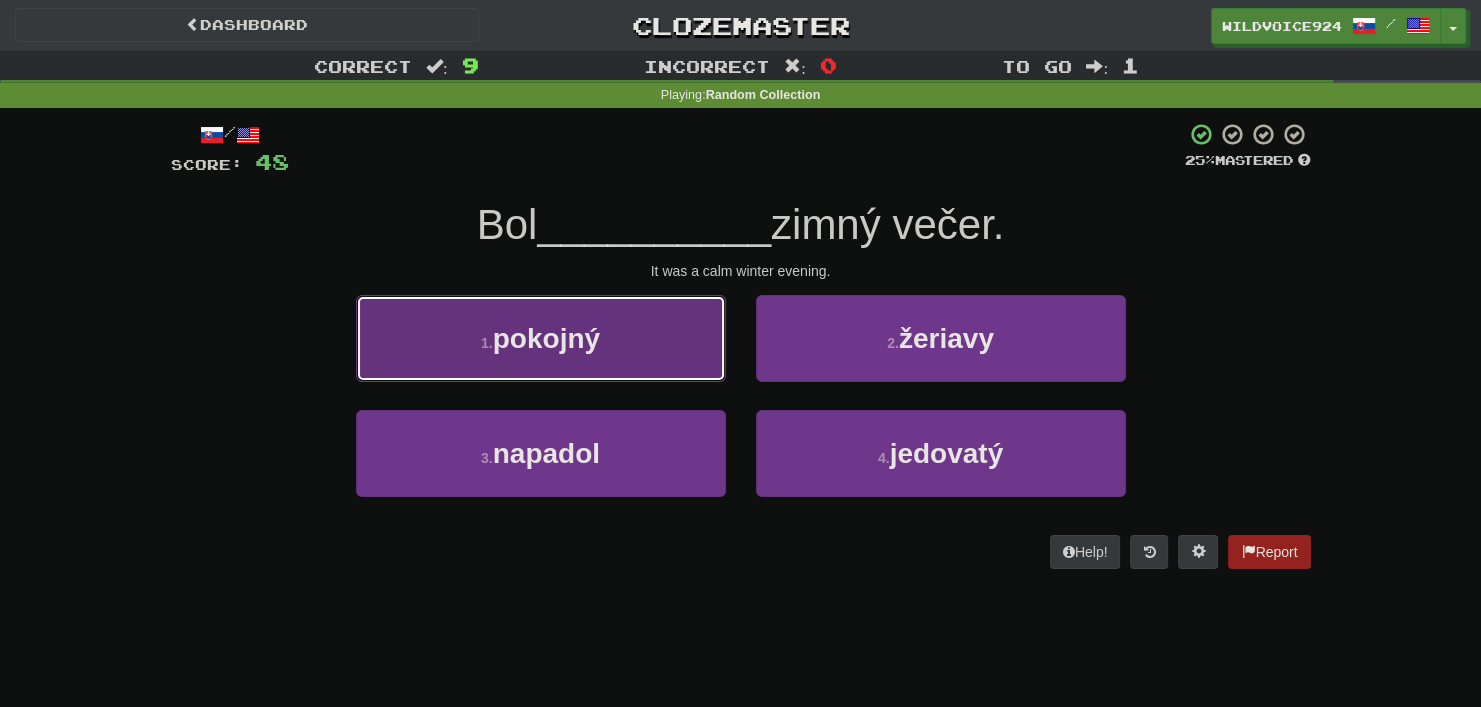 click on "1 .  pokojný" at bounding box center [541, 338] 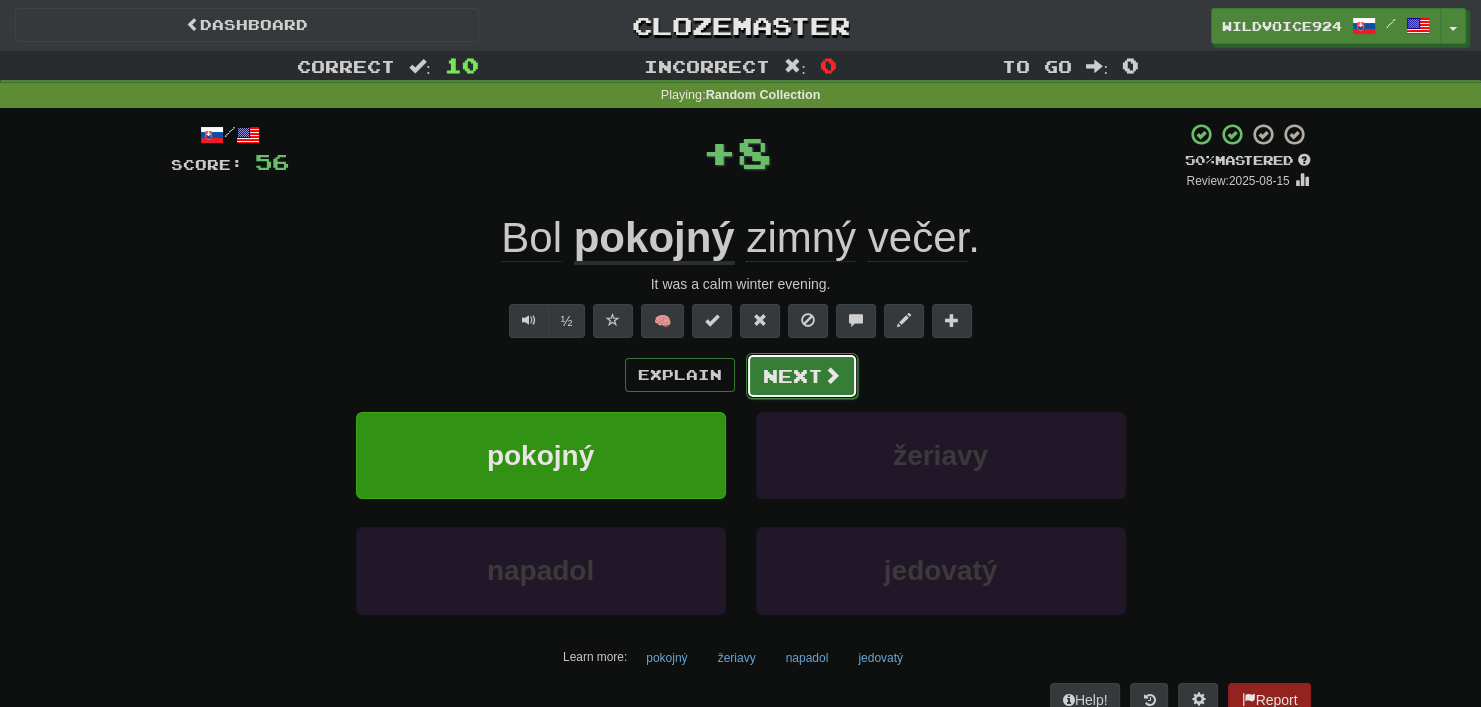click on "Next" at bounding box center [802, 376] 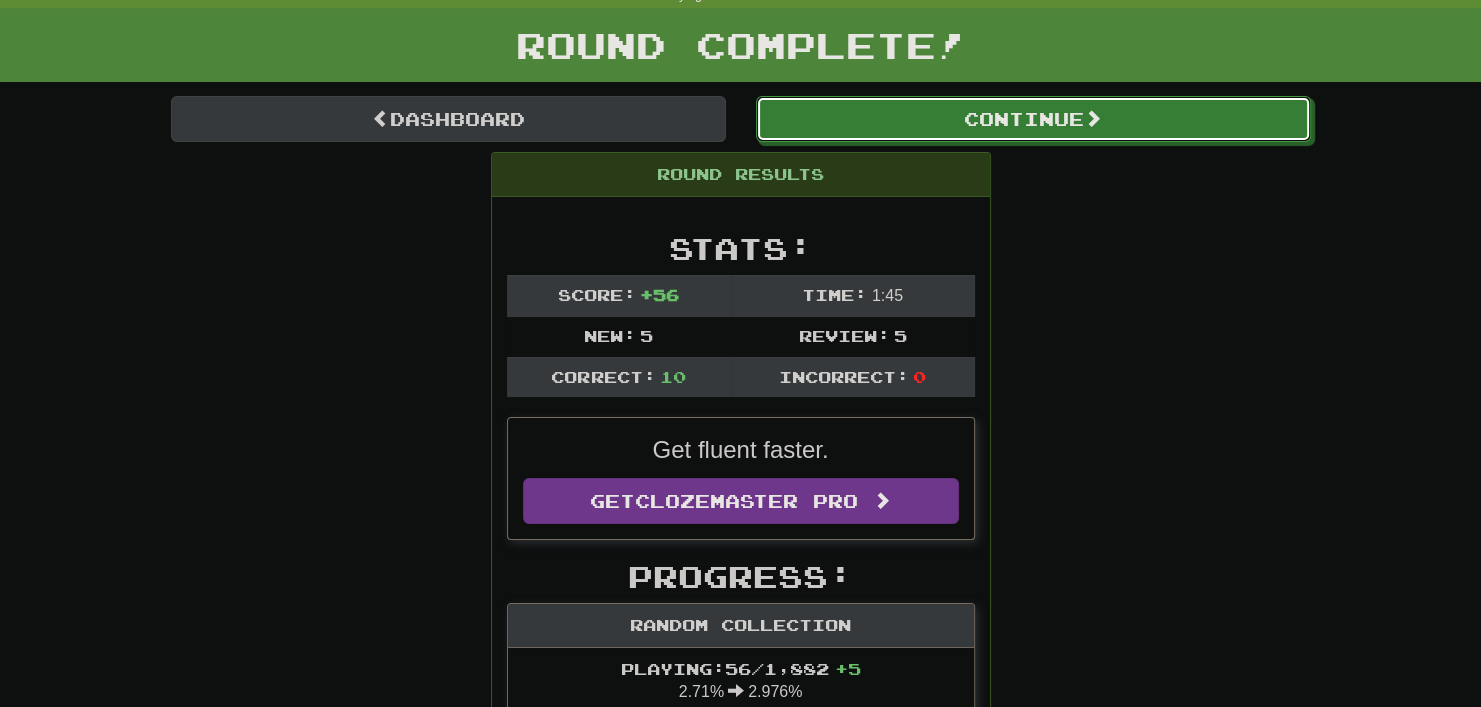 drag, startPoint x: 1044, startPoint y: 118, endPoint x: 1039, endPoint y: 106, distance: 13 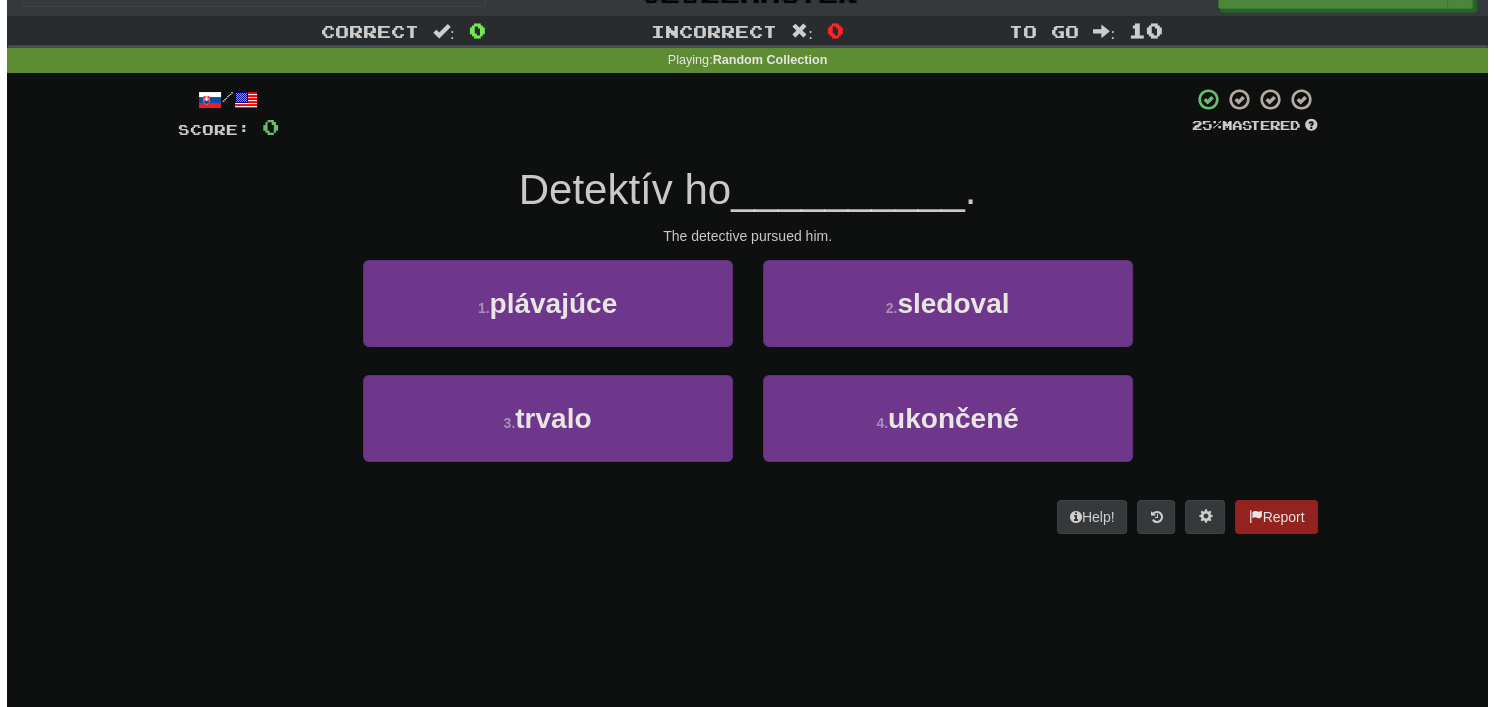 scroll, scrollTop: 0, scrollLeft: 0, axis: both 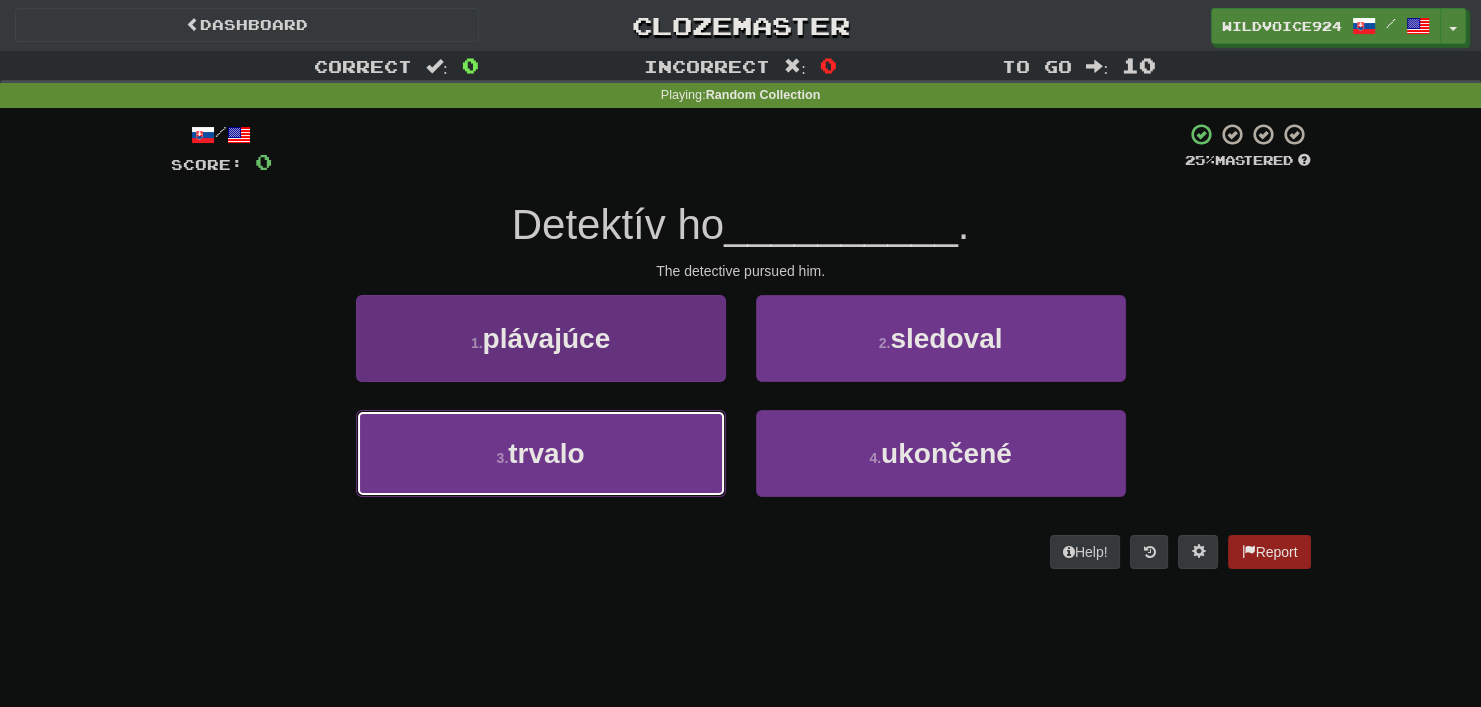 click on "trvalo" at bounding box center (546, 453) 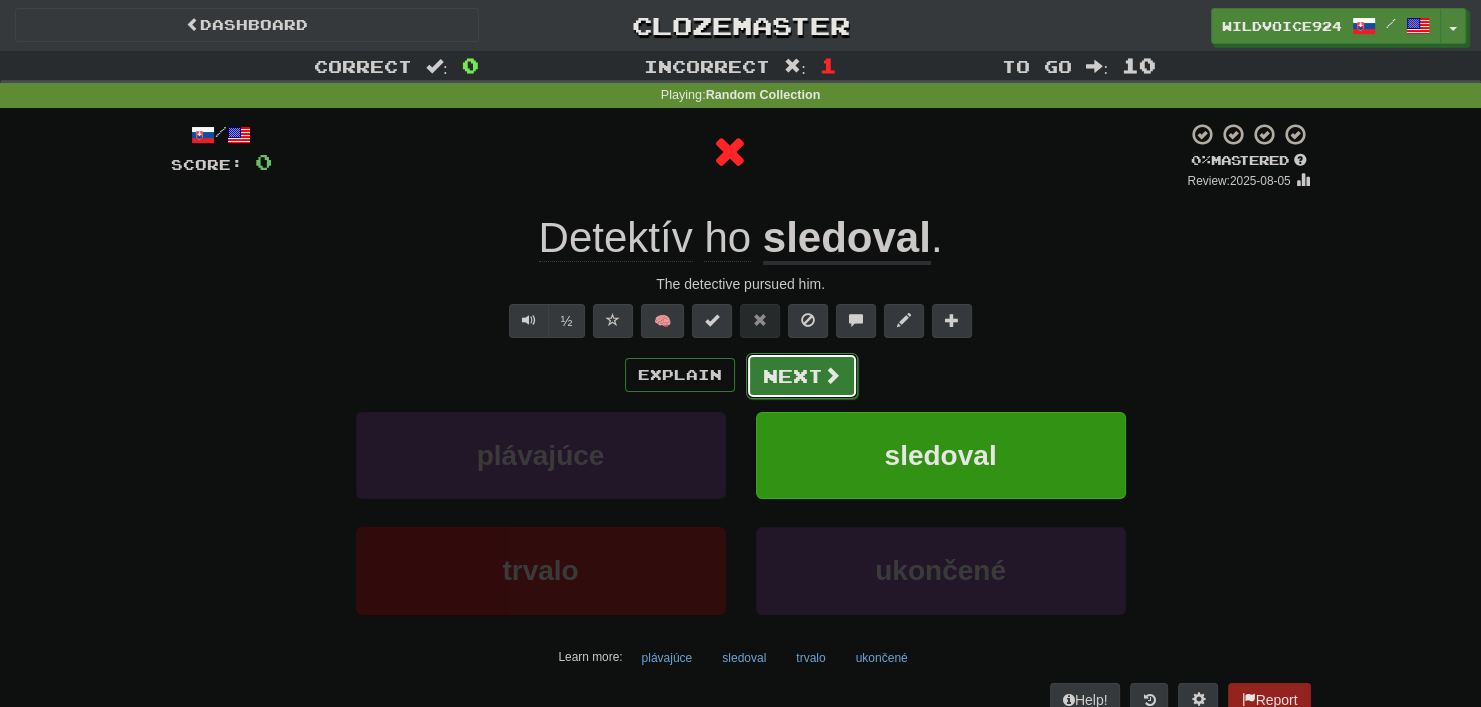 click on "Next" at bounding box center [802, 376] 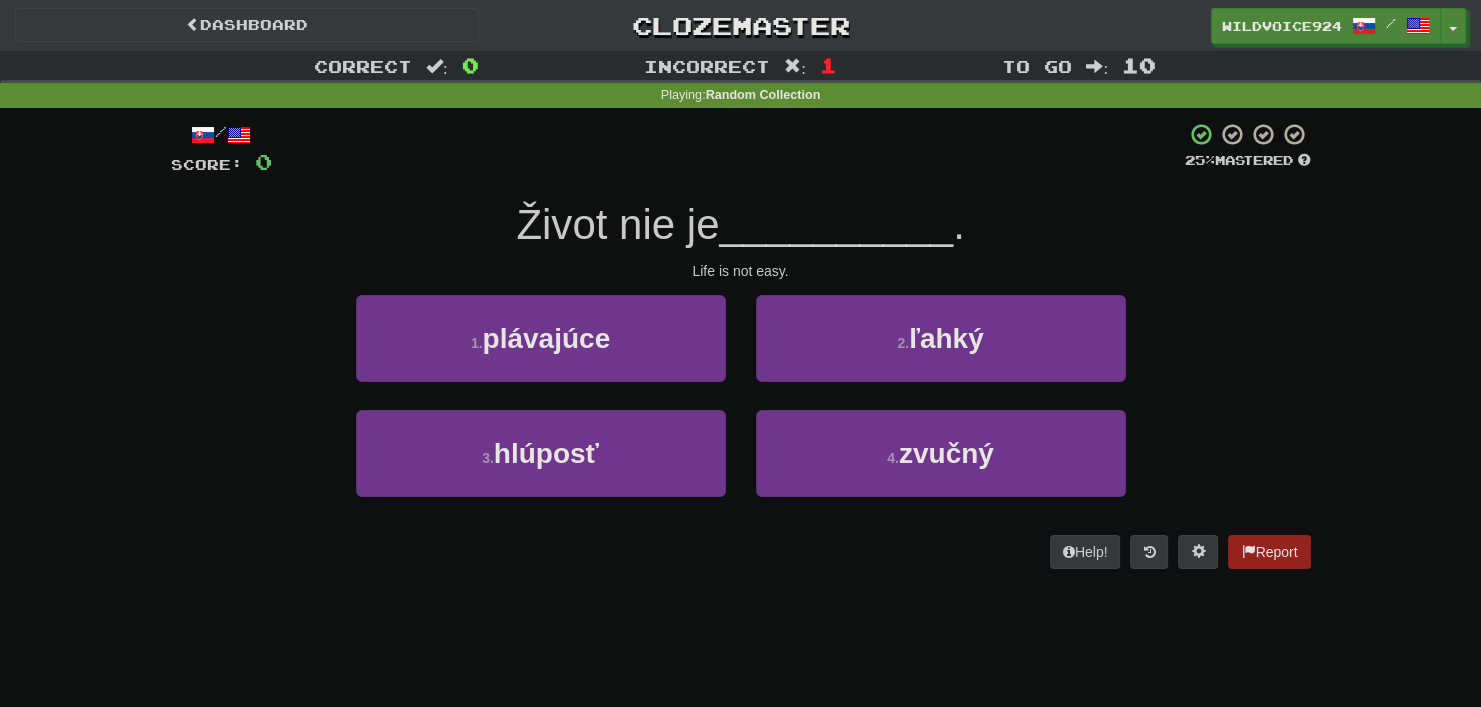 click on "2 .  ľahký" at bounding box center [941, 352] 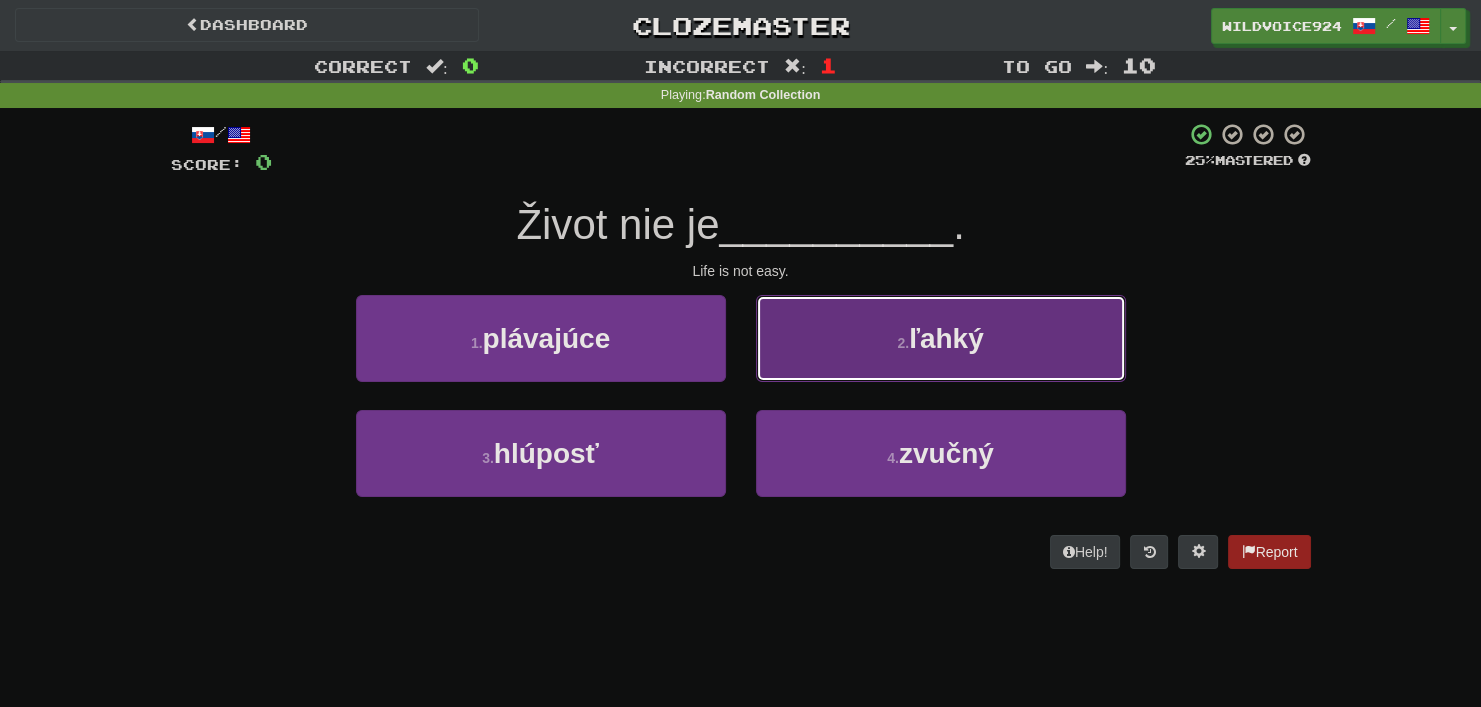 click on "2 .  ľahký" at bounding box center (941, 338) 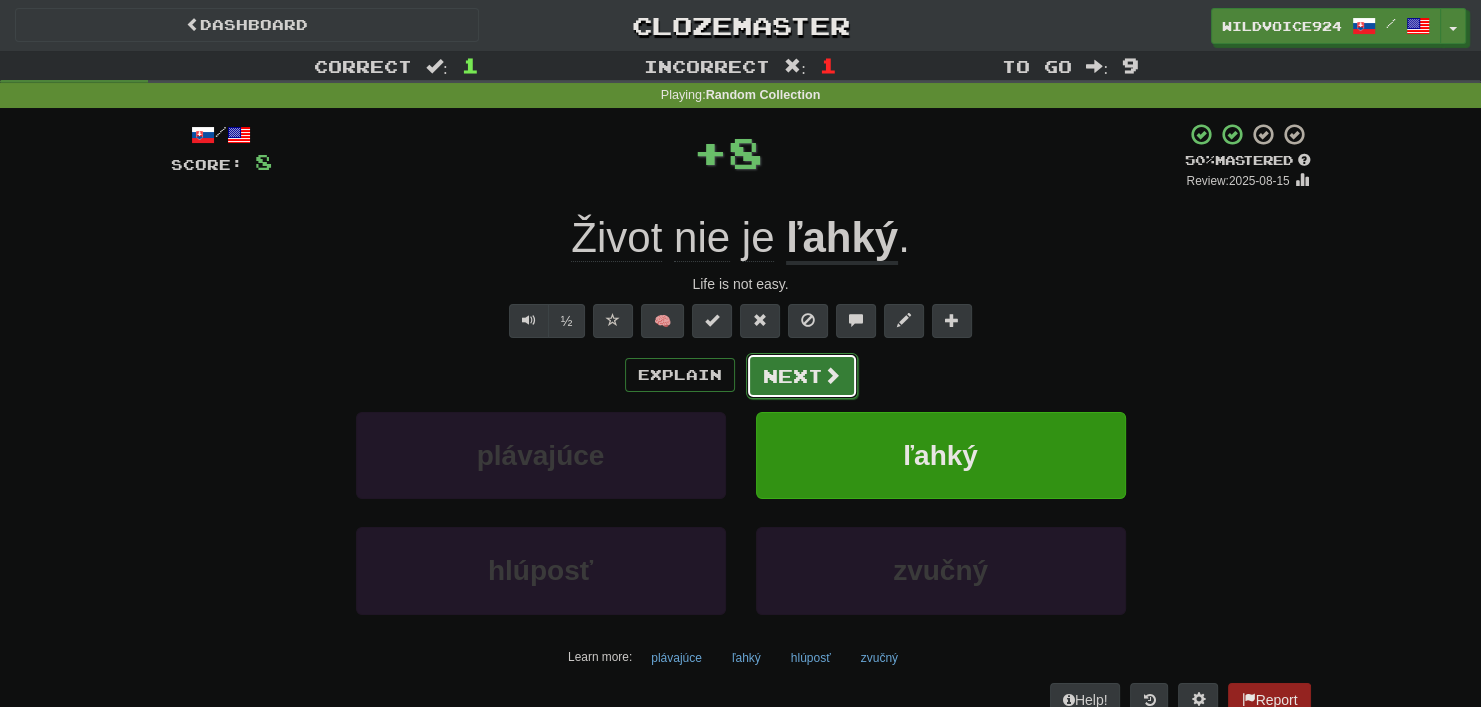 click on "Next" at bounding box center (802, 376) 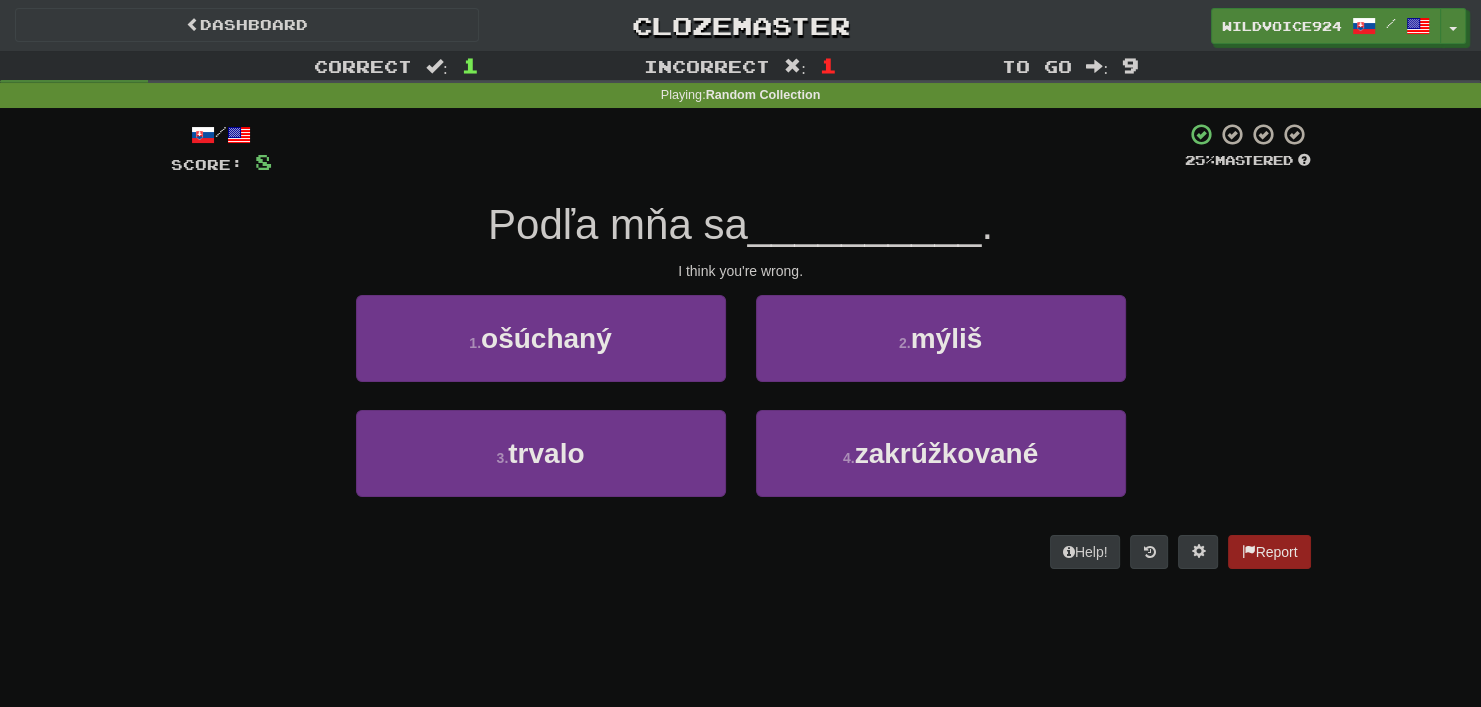 drag, startPoint x: 520, startPoint y: 532, endPoint x: 518, endPoint y: 509, distance: 23.086792 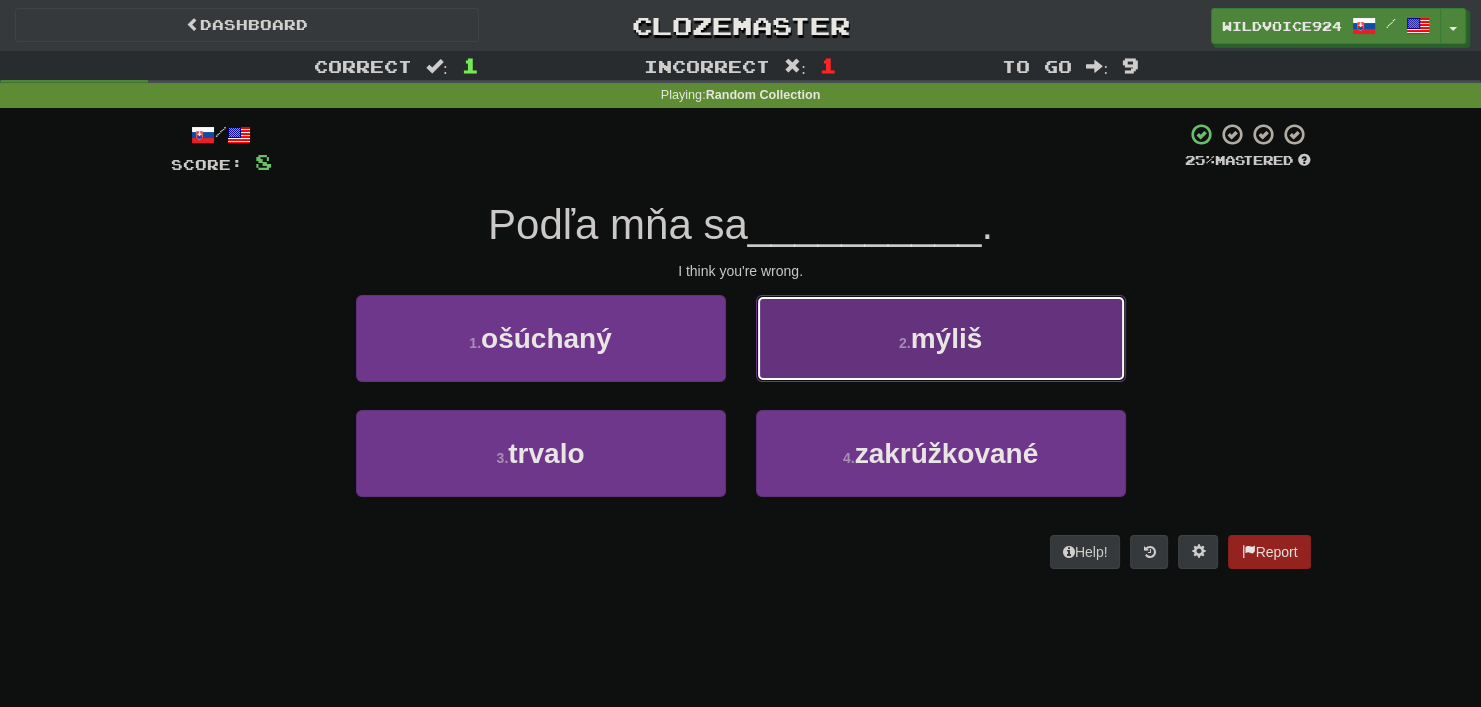 click on "2 .  mýliš" at bounding box center (941, 338) 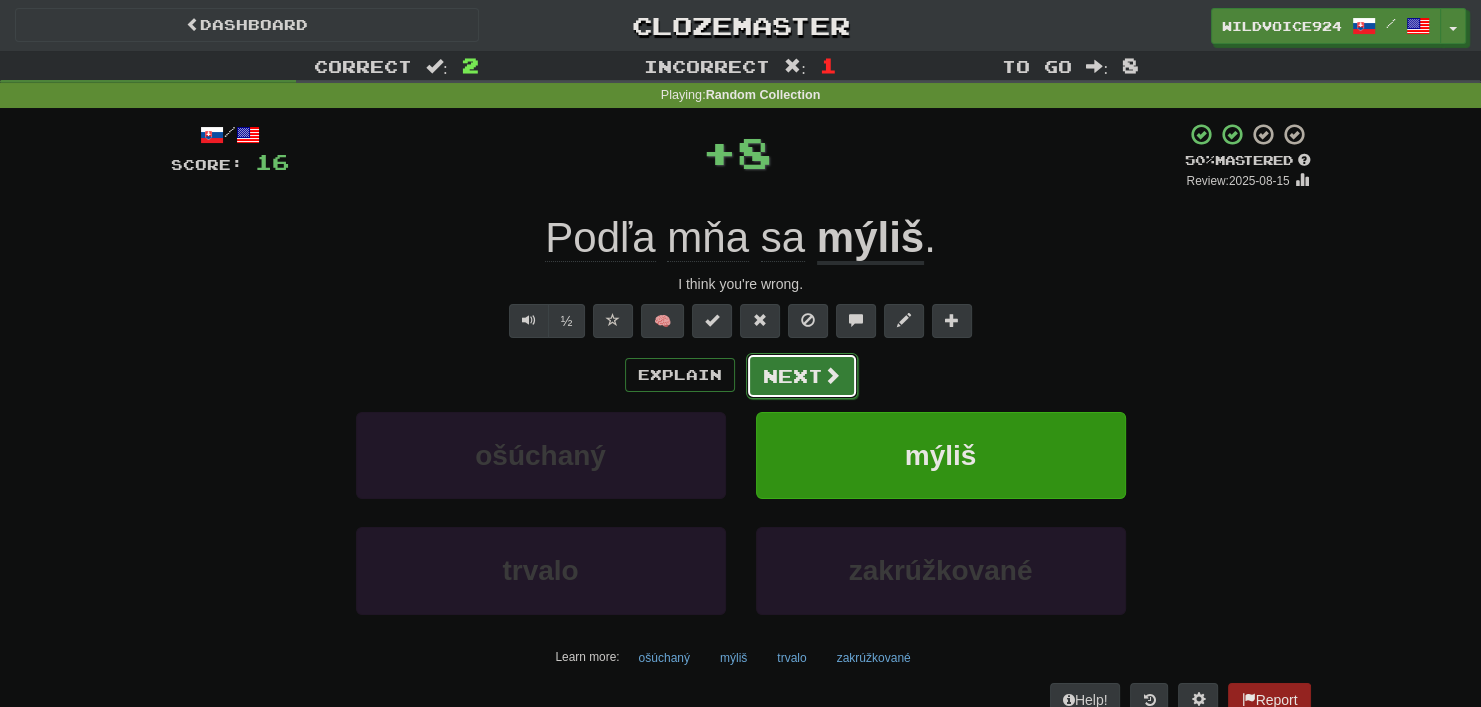 click on "Next" at bounding box center [802, 376] 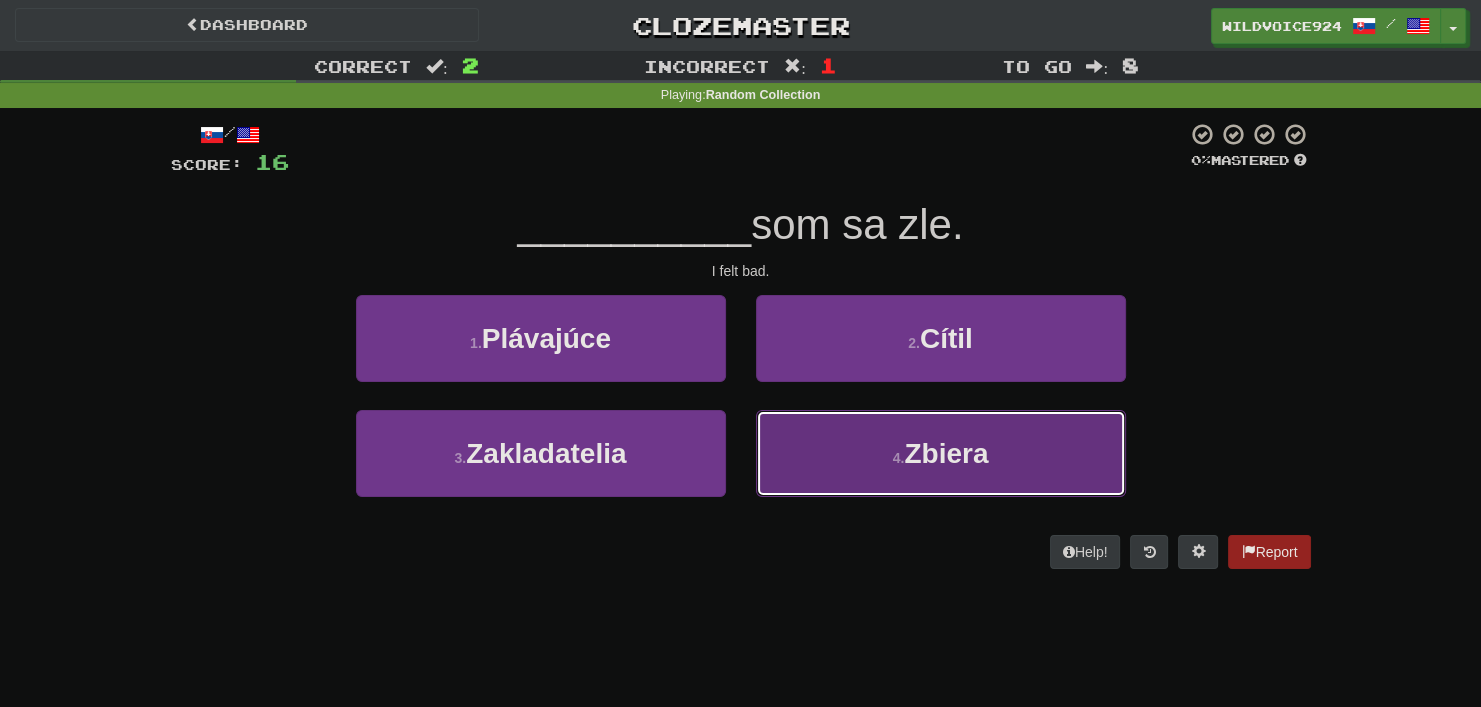 click on "4 .  Zbiera" at bounding box center [941, 453] 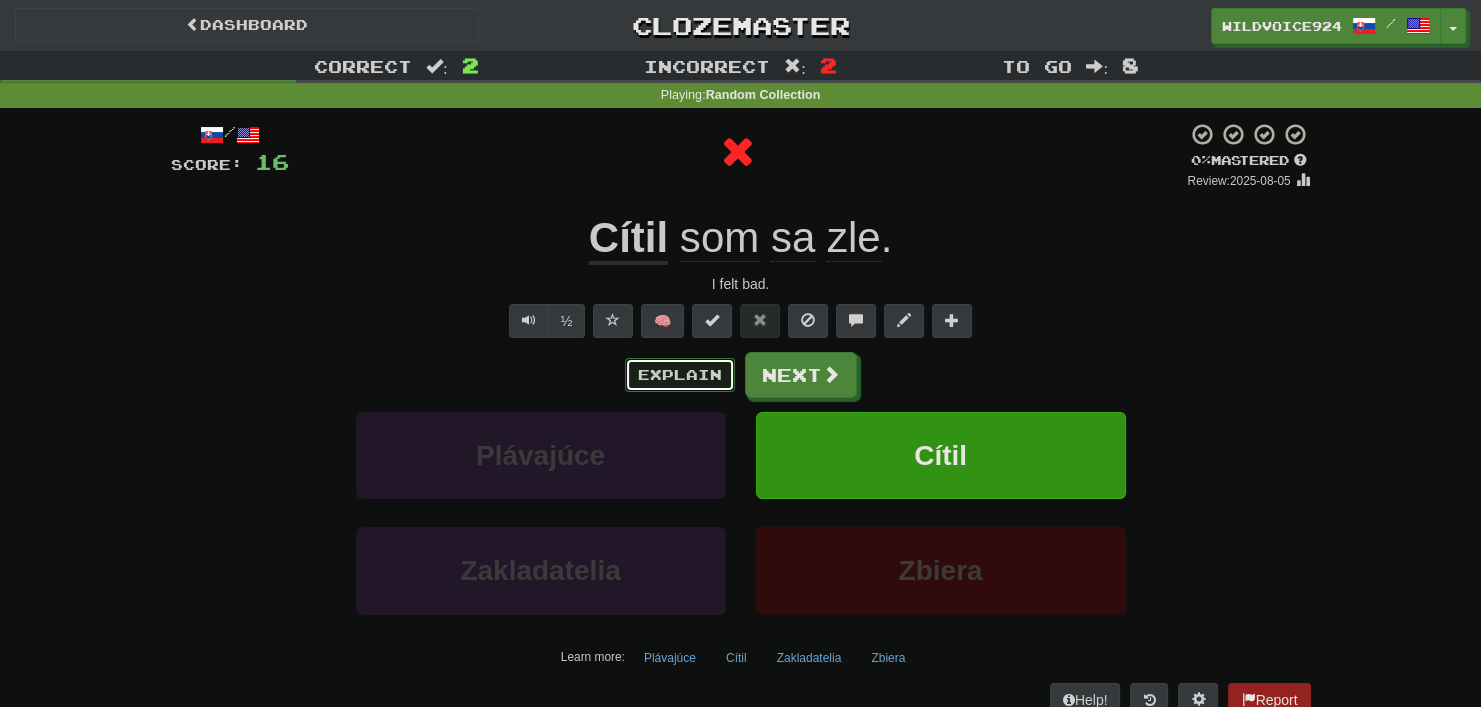 click on "Explain" at bounding box center (680, 375) 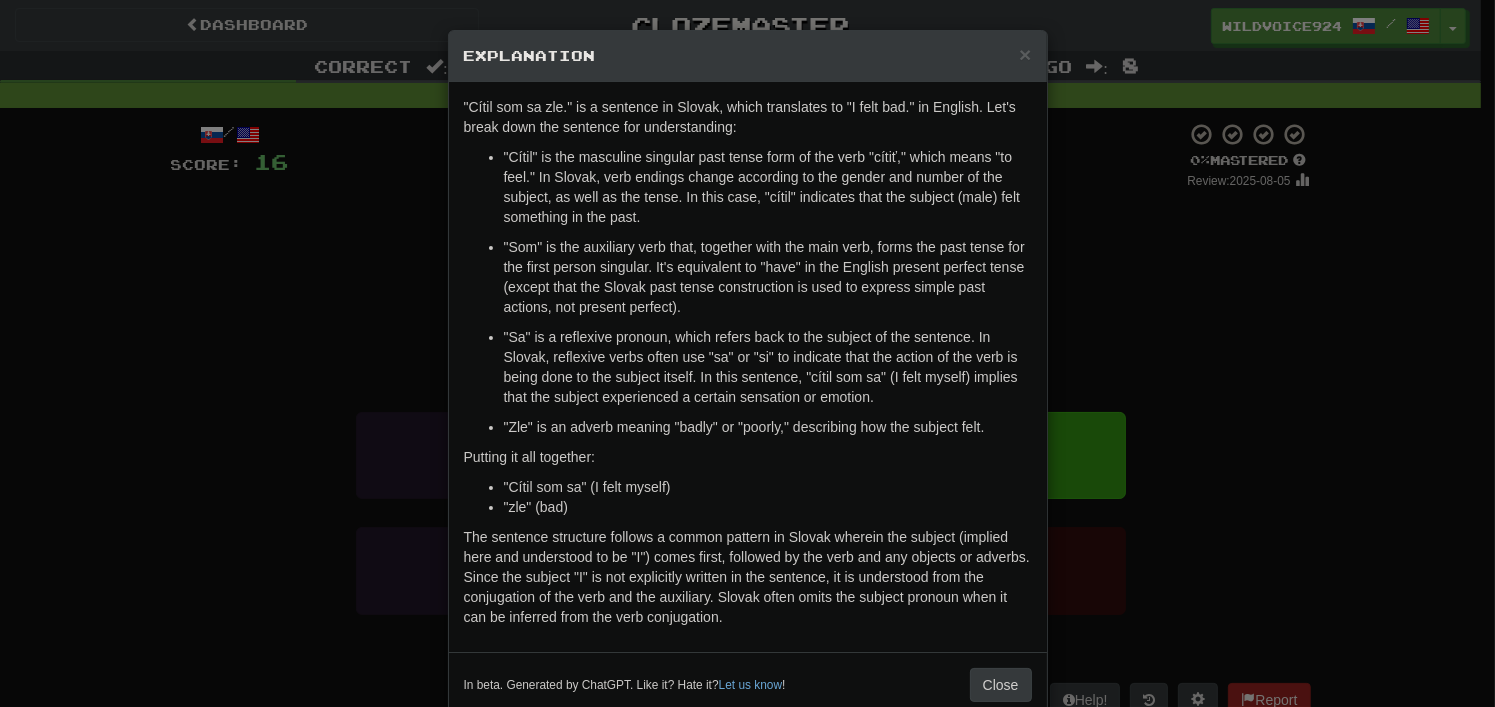 drag, startPoint x: 1007, startPoint y: 303, endPoint x: 987, endPoint y: 309, distance: 20.880613 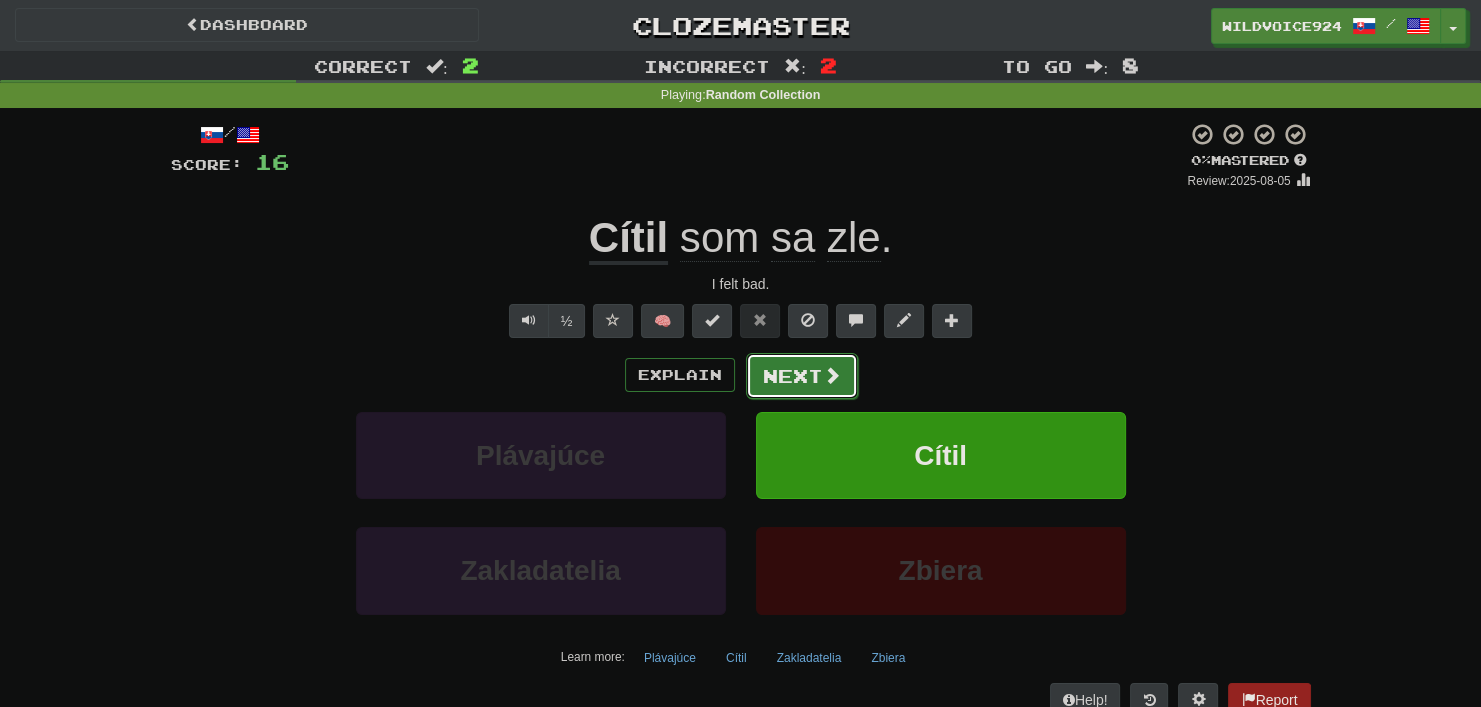 click on "Next" at bounding box center (802, 376) 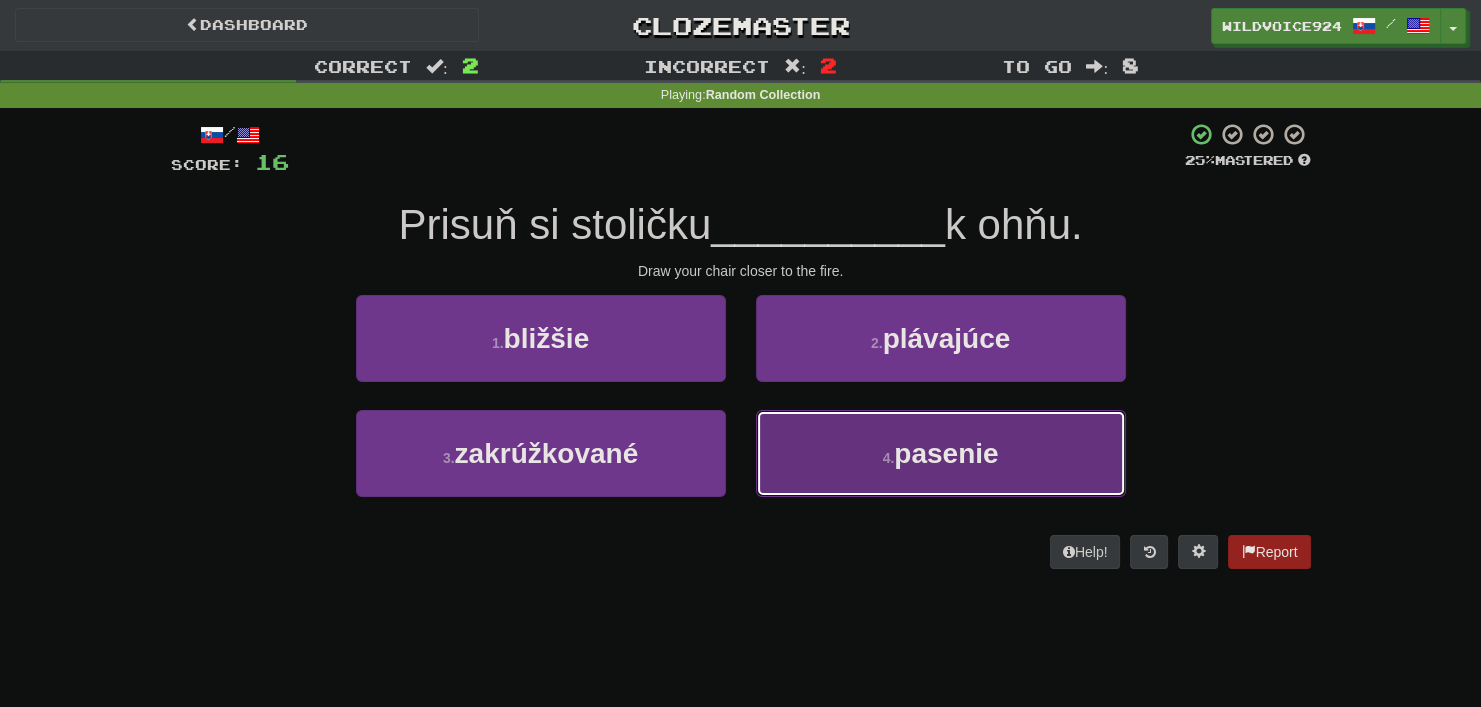 click on "4 .  pasenie" at bounding box center [941, 453] 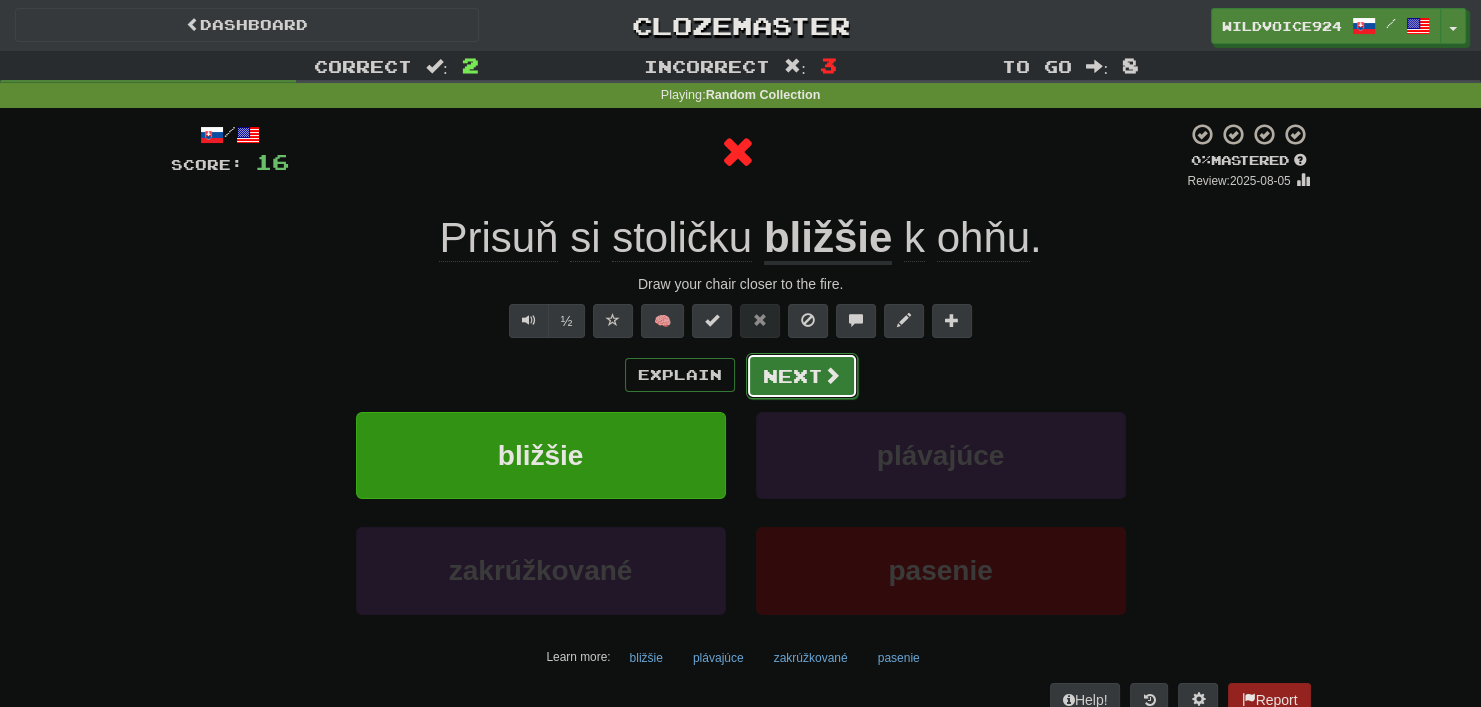 click on "Next" at bounding box center (802, 376) 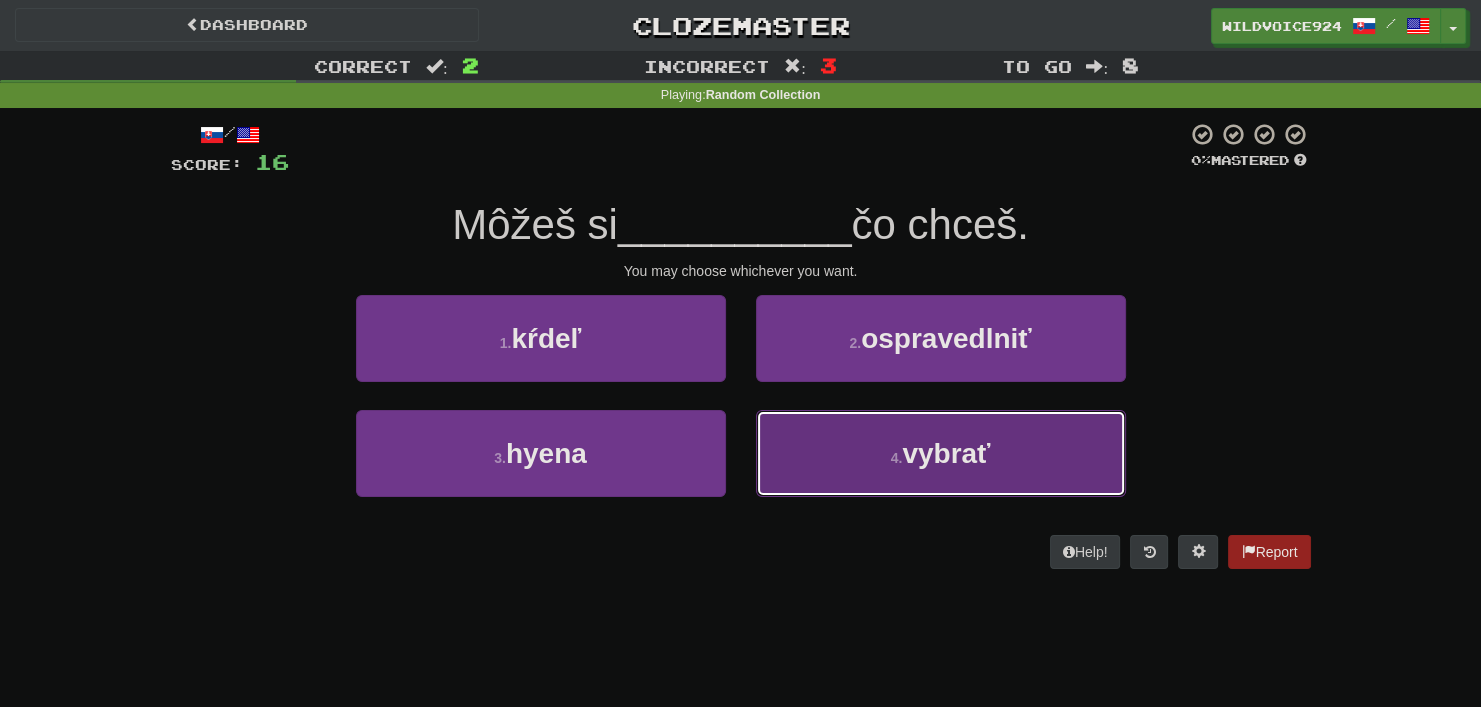 click on "4 .  vybrať" at bounding box center (941, 453) 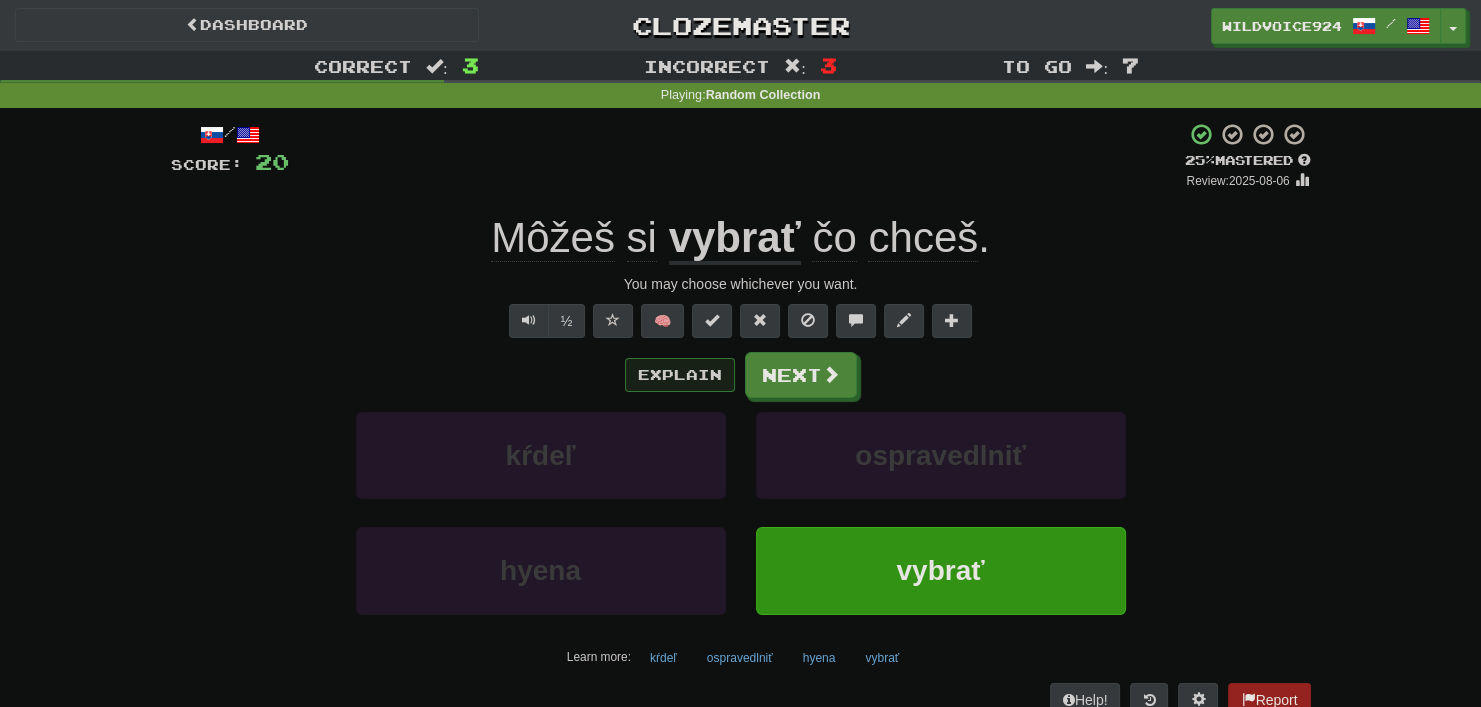 click on "Explain Next" at bounding box center [741, 375] 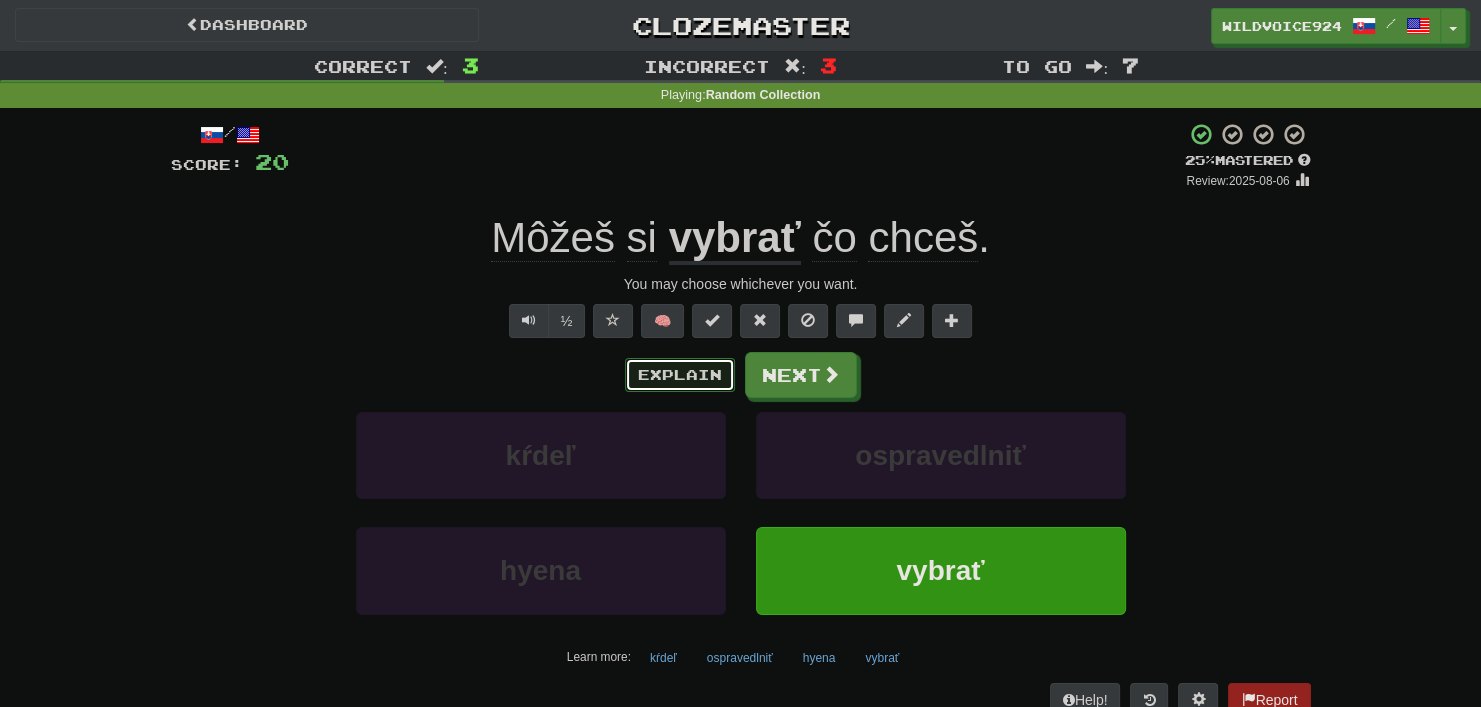 click on "Explain" at bounding box center (680, 375) 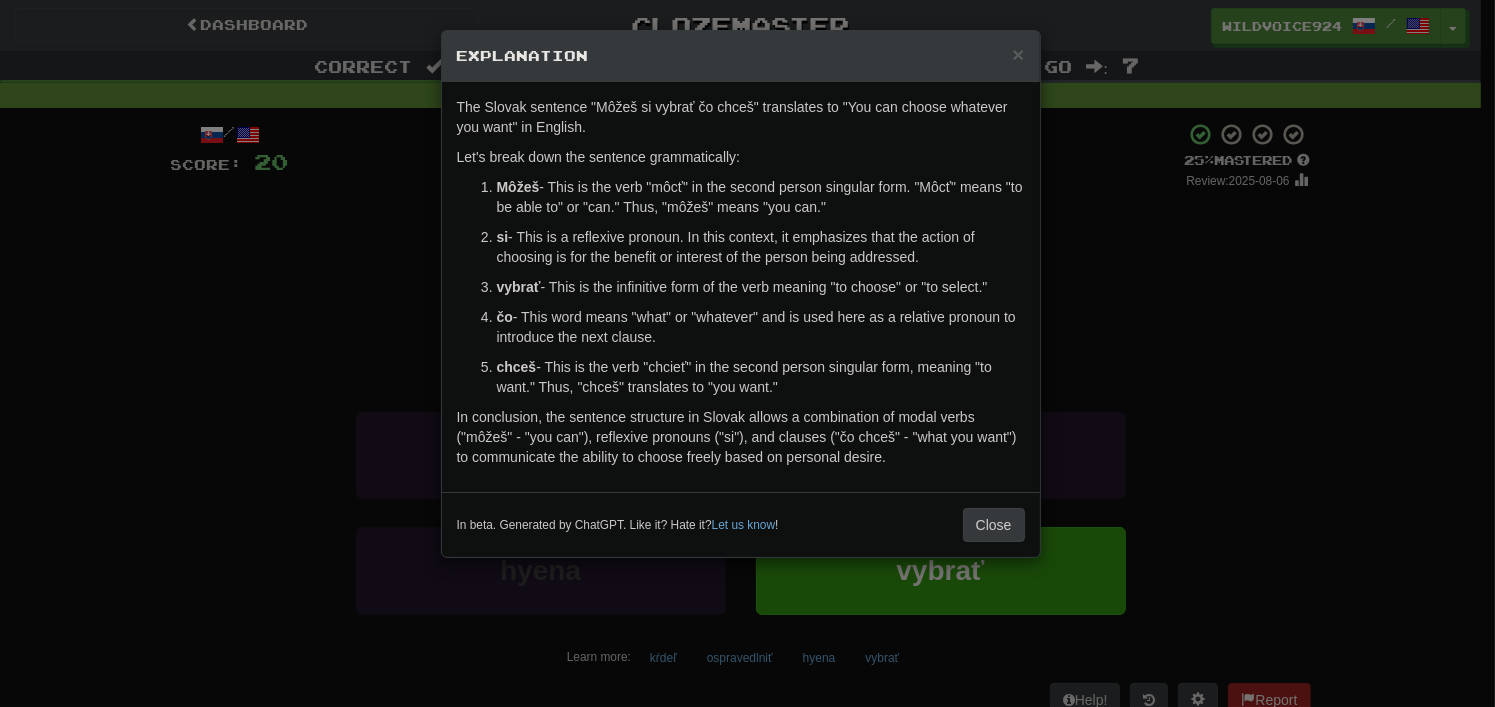 click on "In conclusion, the sentence structure in Slovak allows a combination of modal verbs ("môžeš" - "you can"), reflexive pronouns ("si"), and clauses ("čo chceš" - "what you want") to communicate the ability to choose freely based on personal desire." at bounding box center [741, 437] 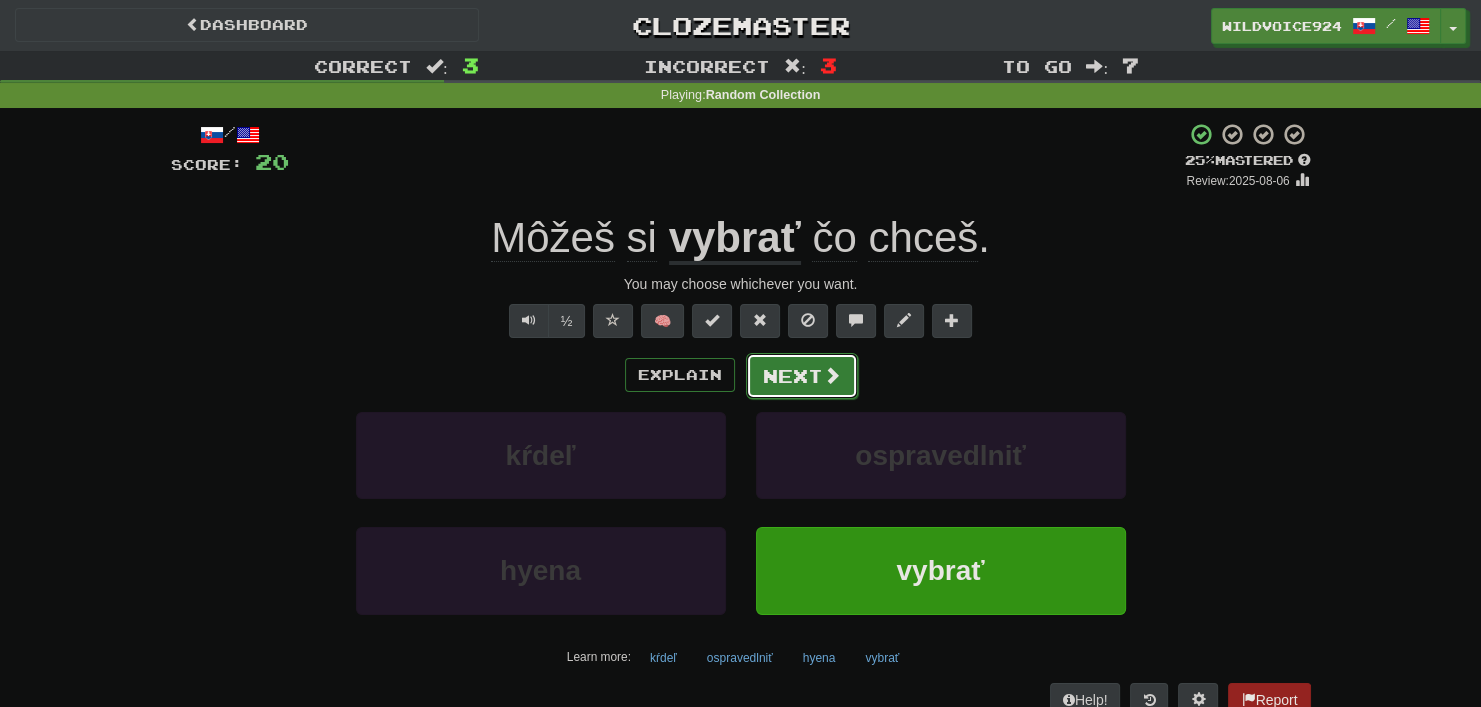click on "Next" at bounding box center (802, 376) 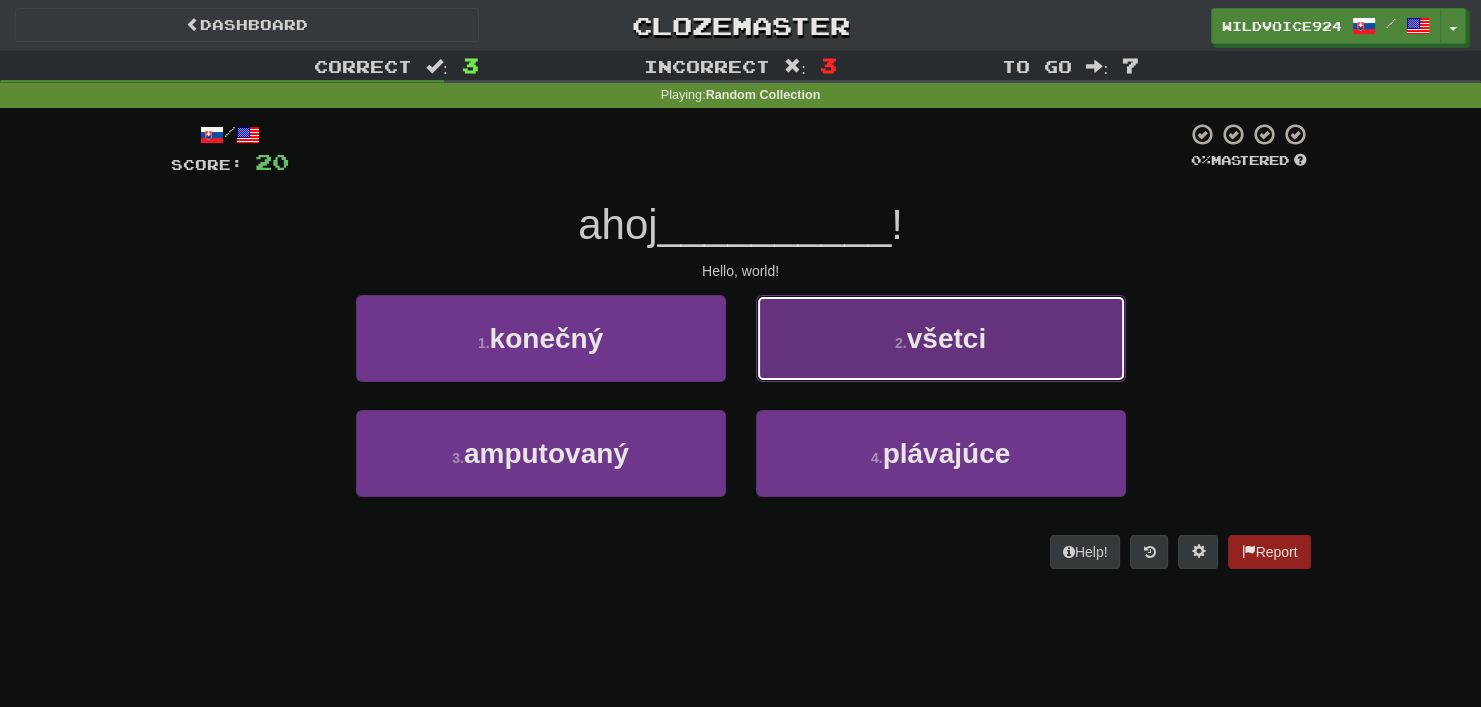 click on "2 .  všetci" at bounding box center [941, 338] 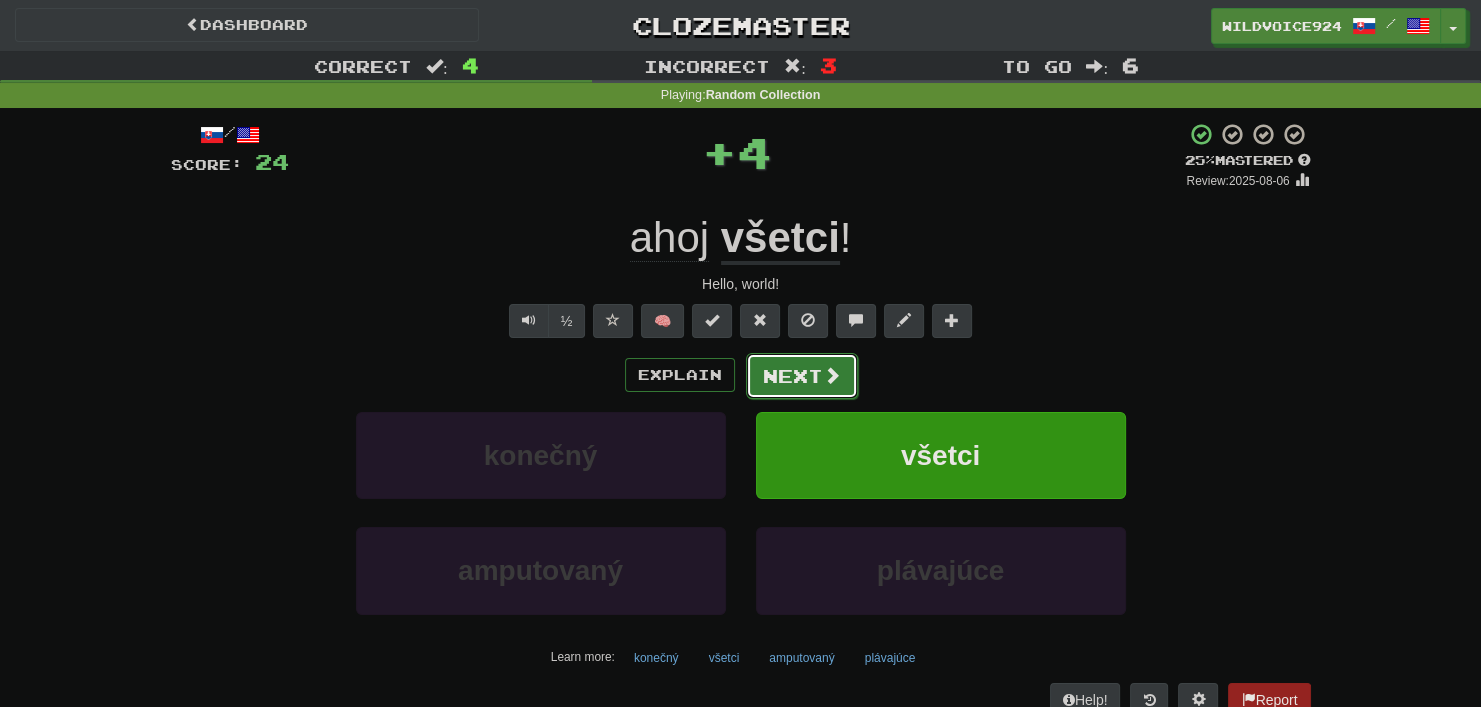 click on "Next" at bounding box center [802, 376] 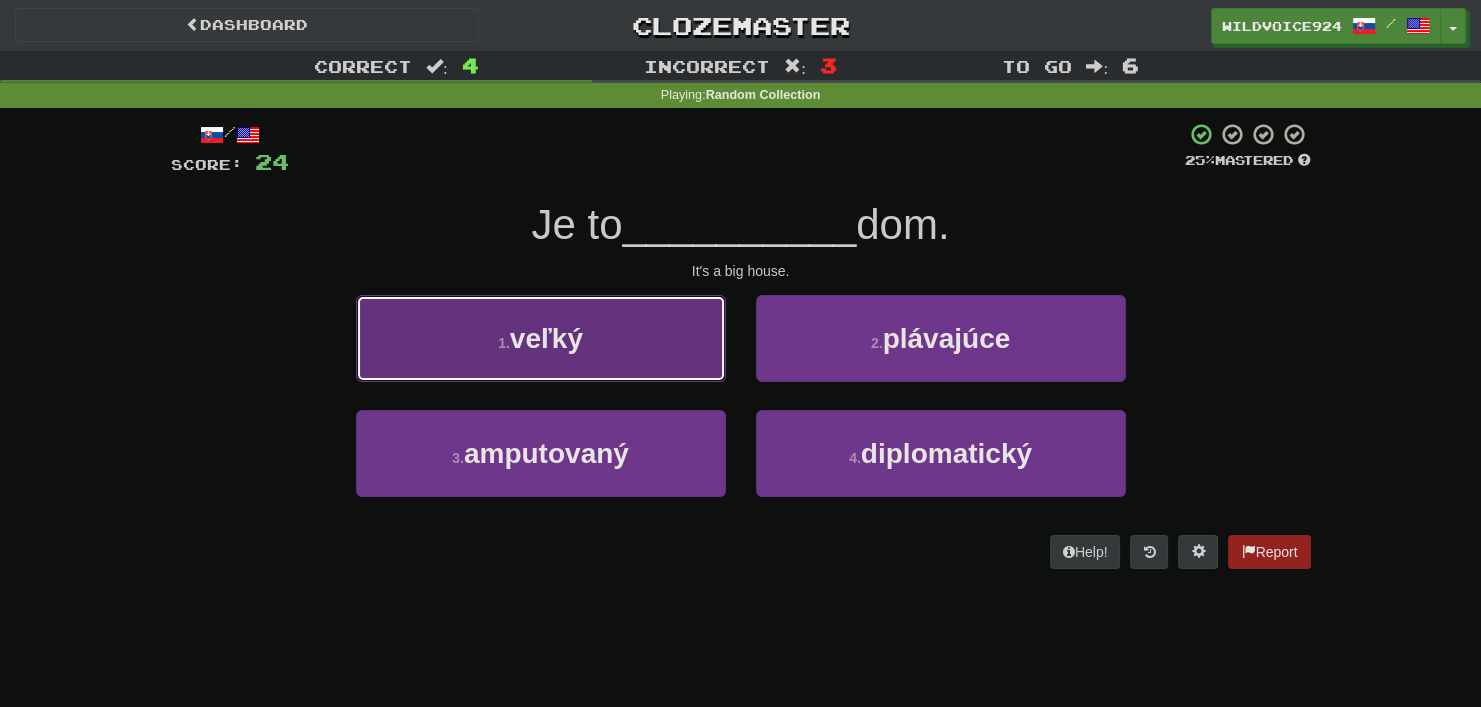 click on "1 .  veľký" at bounding box center (541, 338) 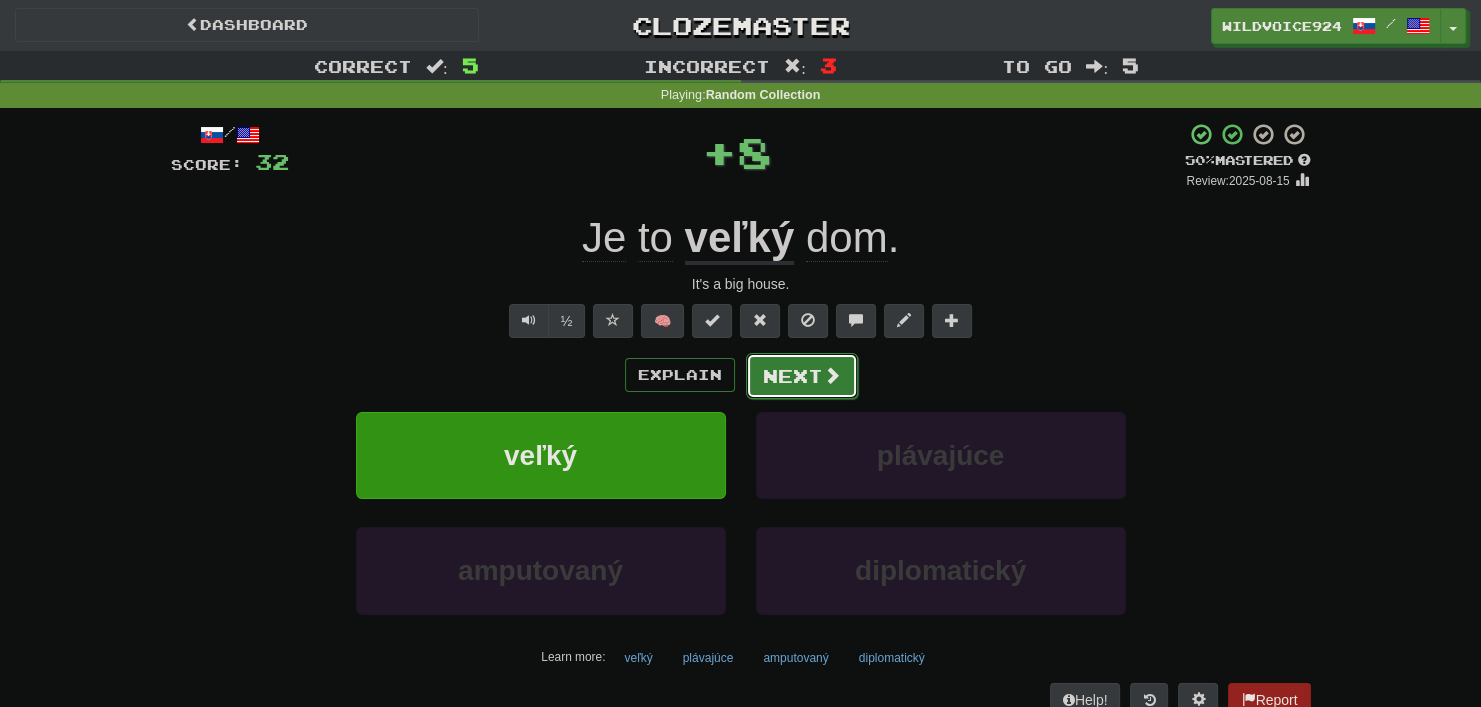 click on "Next" at bounding box center (802, 376) 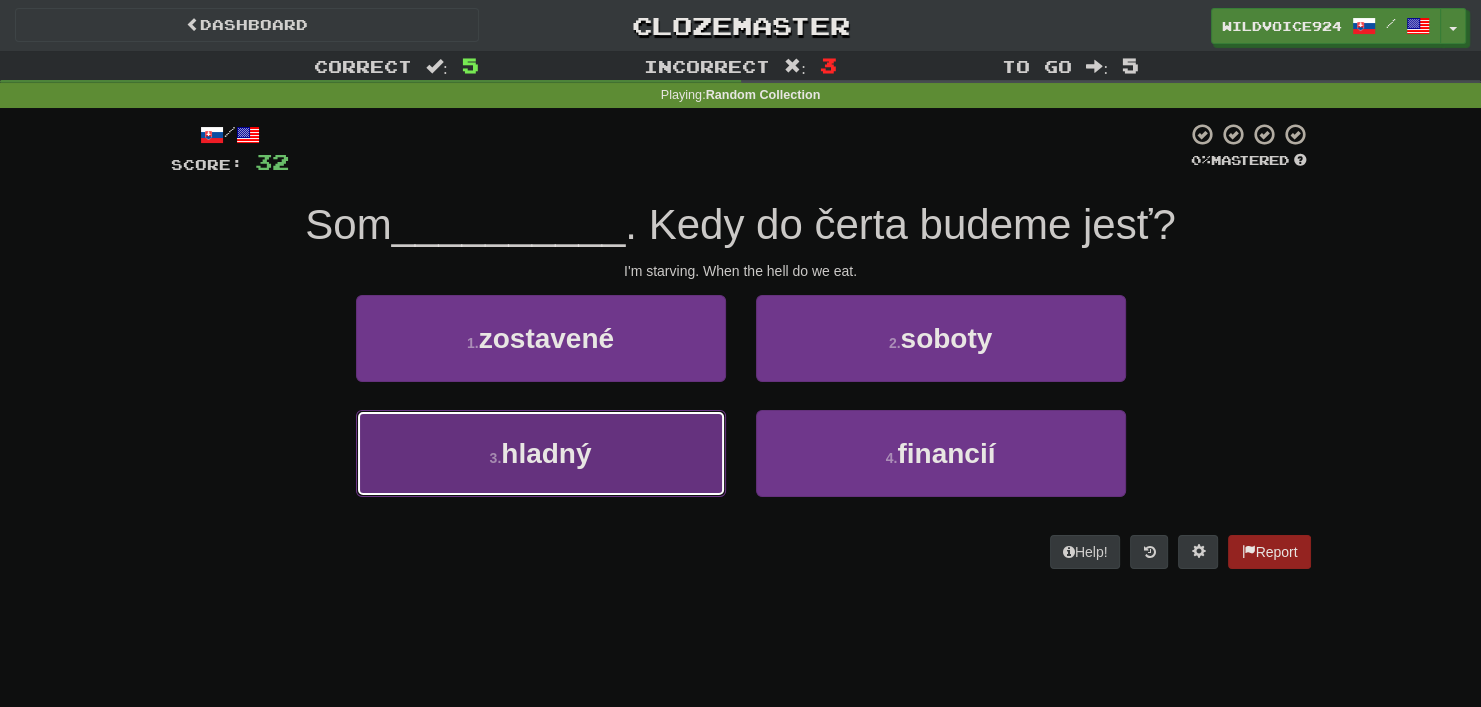 click on "3 .  hladný" at bounding box center (541, 453) 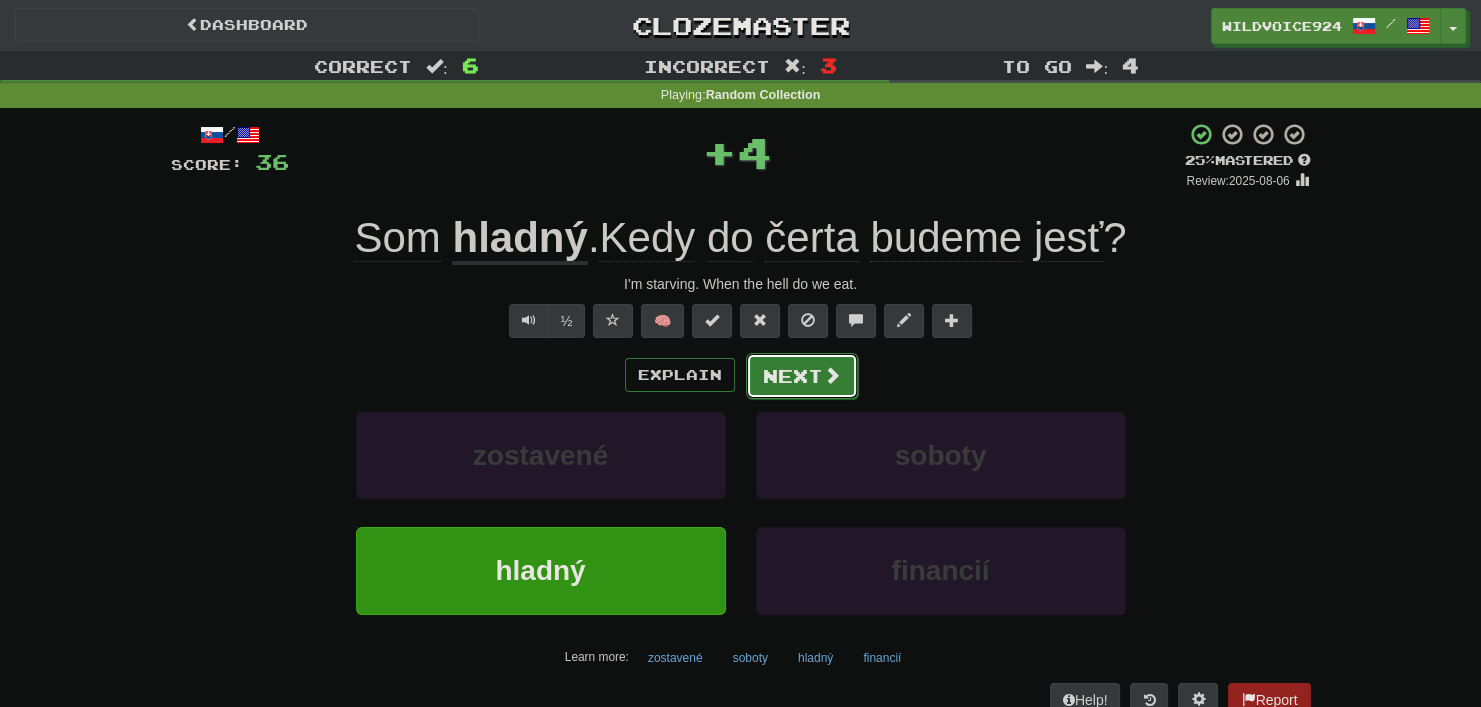 click on "Next" at bounding box center [802, 376] 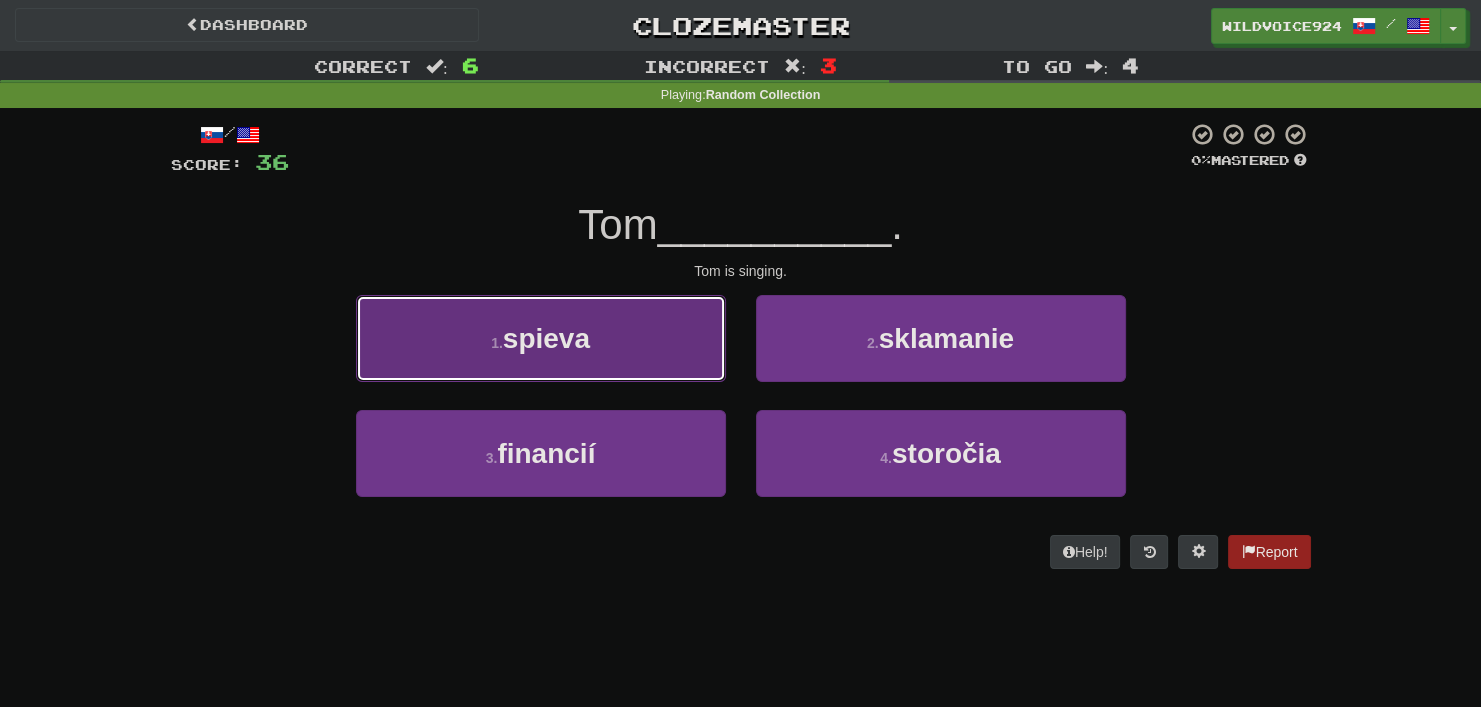 click on "1 .  spieva" at bounding box center [541, 338] 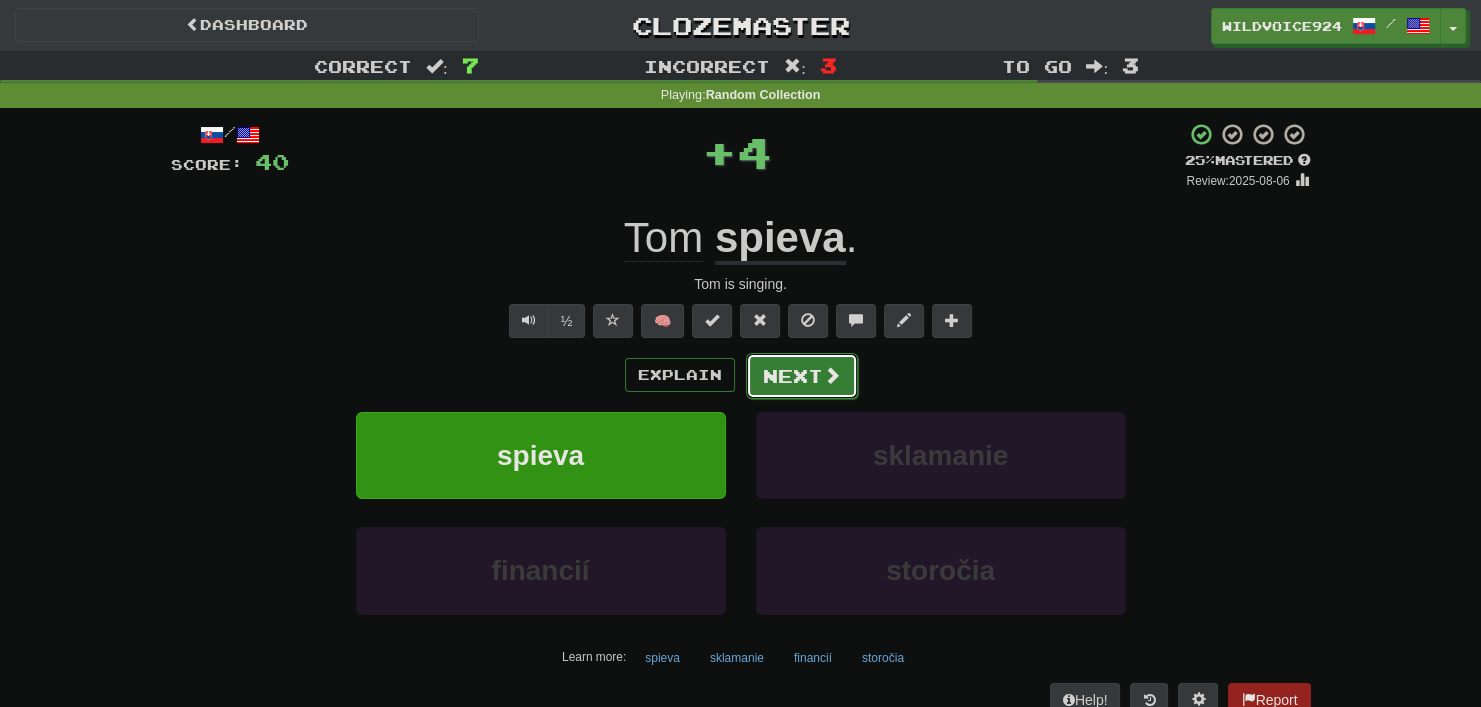 click on "Next" at bounding box center [802, 376] 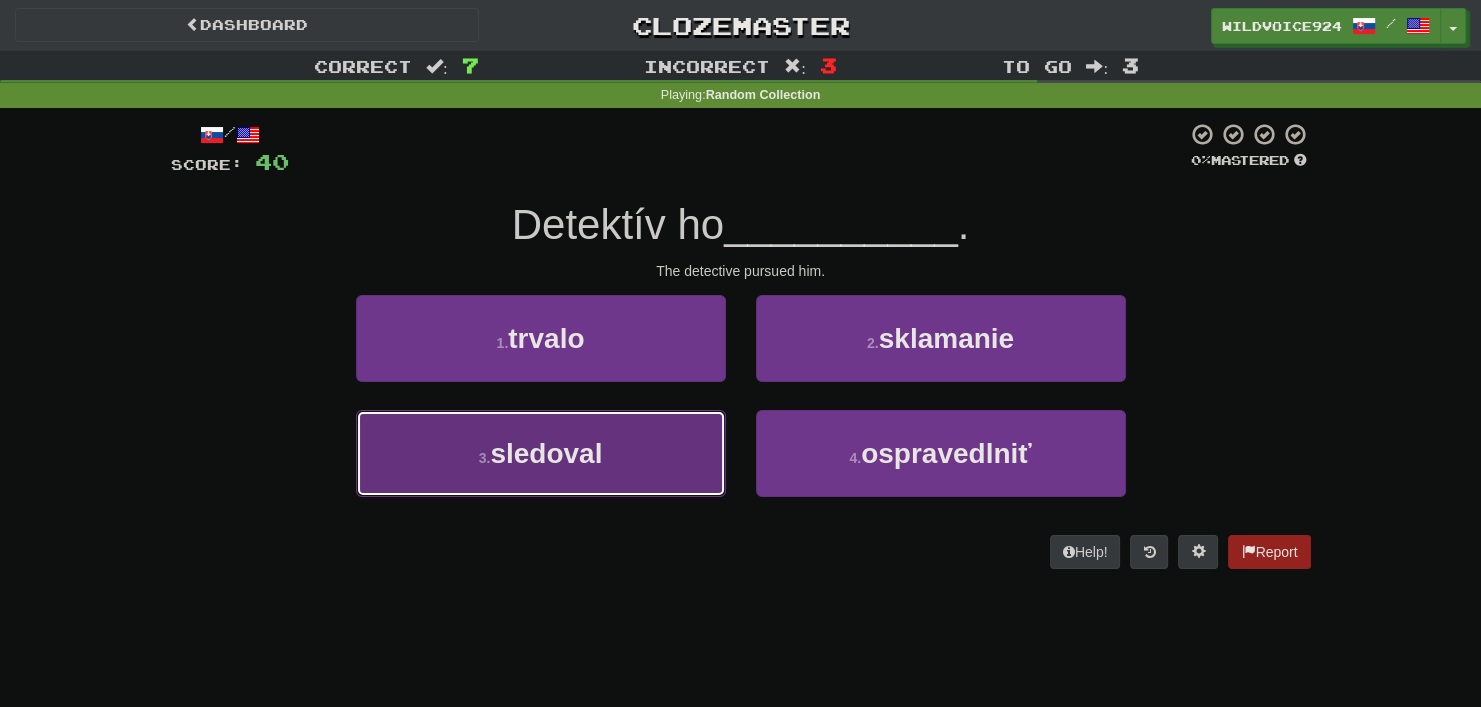 click on "3 .  sledoval" at bounding box center [541, 453] 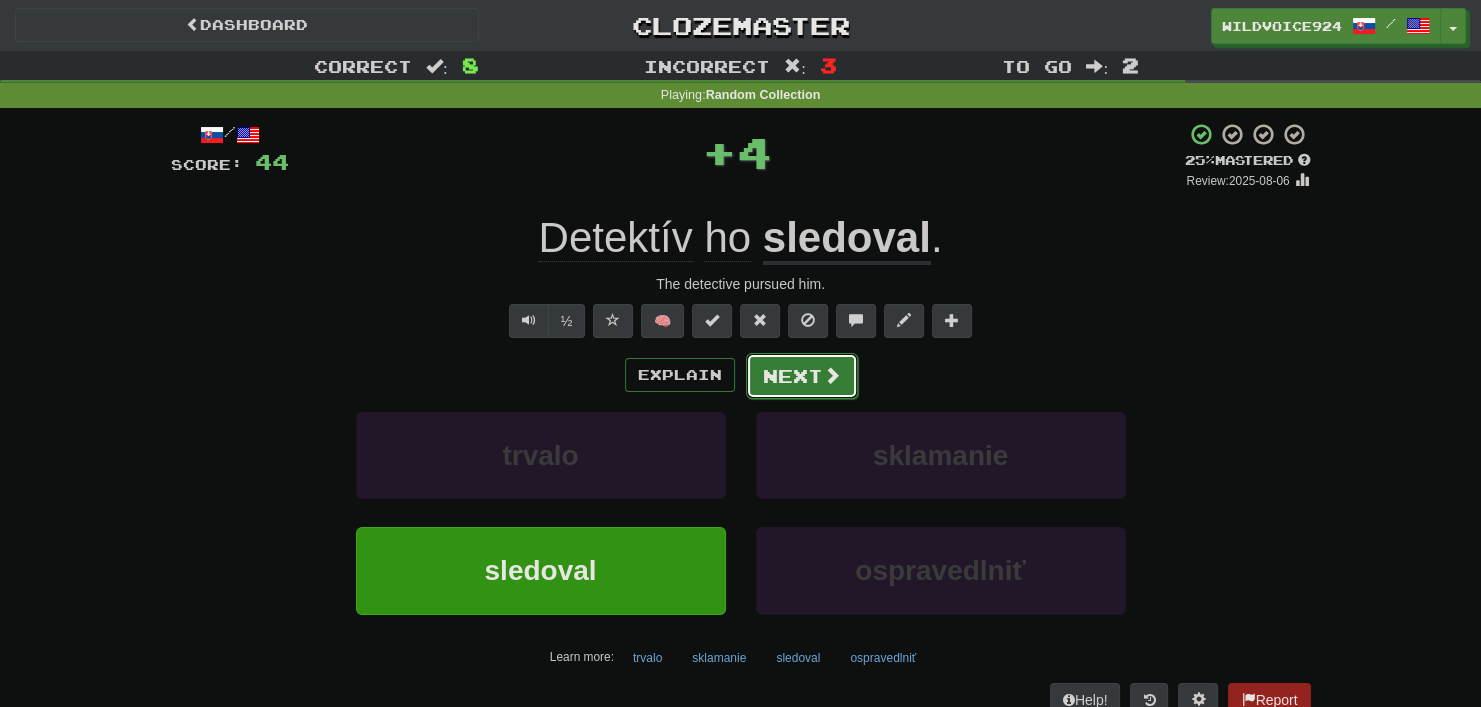 click on "Next" at bounding box center (802, 376) 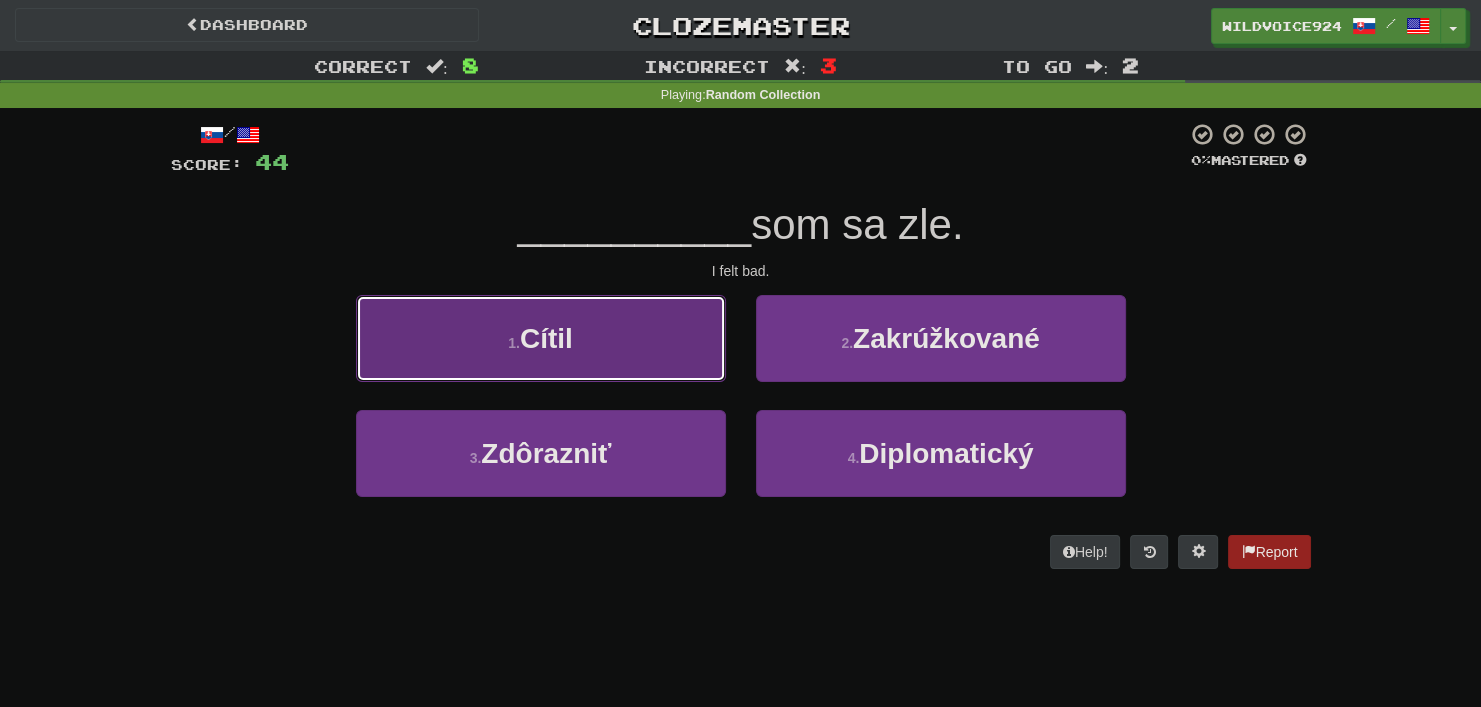 click on "1 .  Cítil" at bounding box center (541, 338) 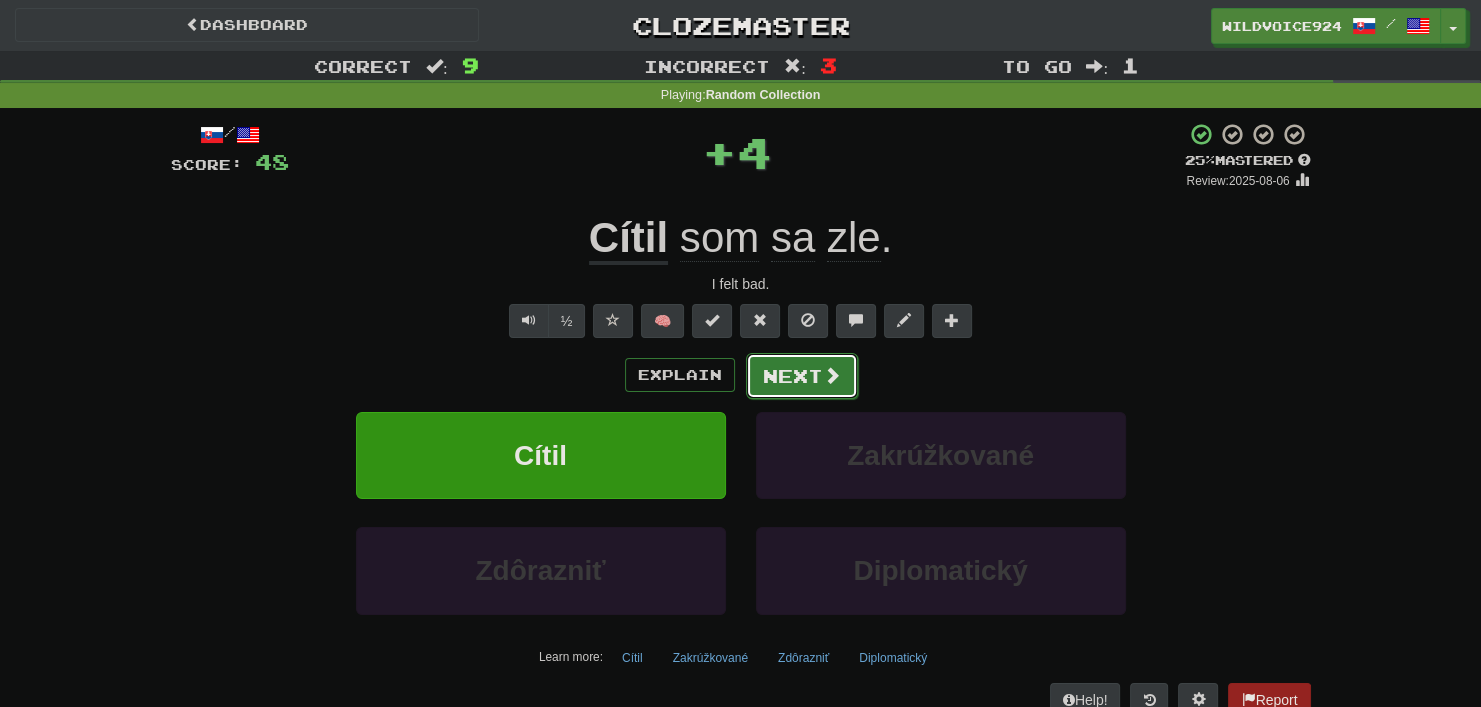 click on "Next" at bounding box center [802, 376] 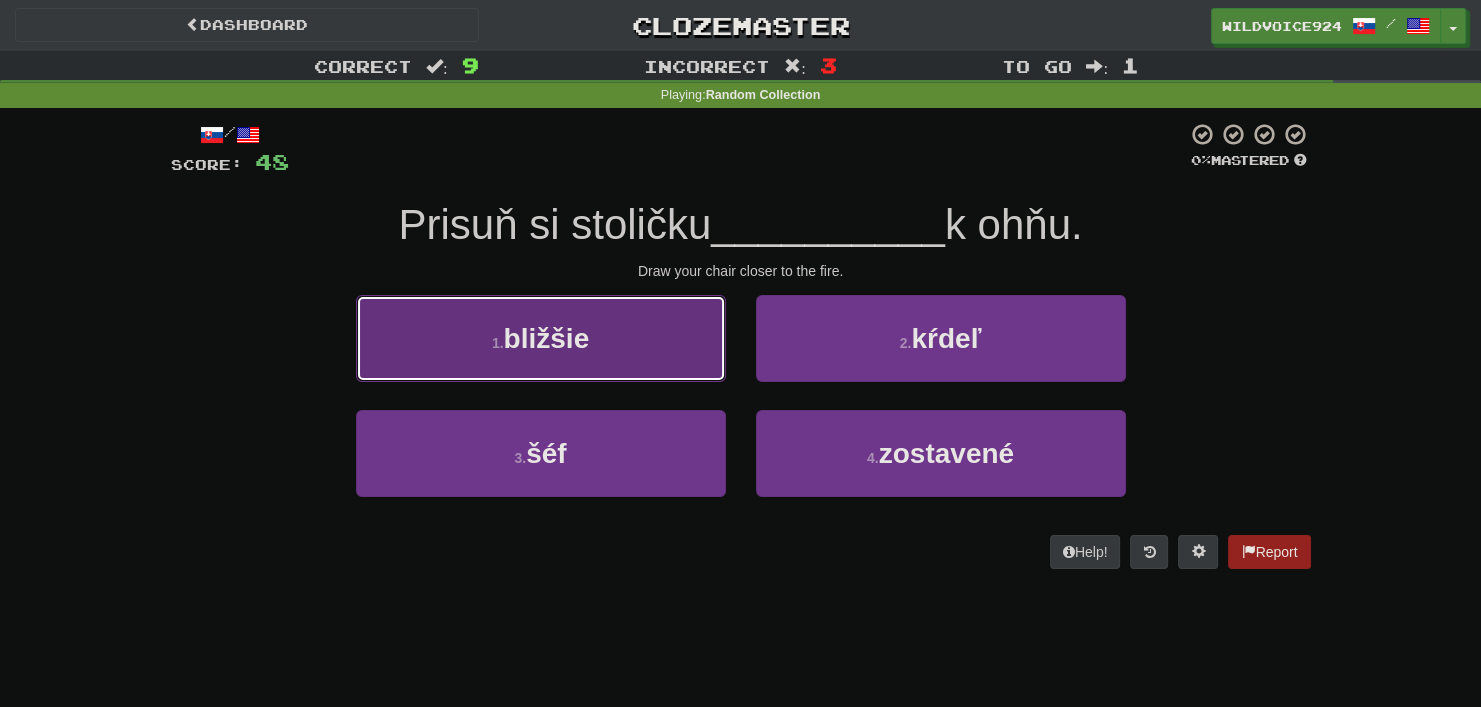 click on "1 .  bližšie" at bounding box center (541, 338) 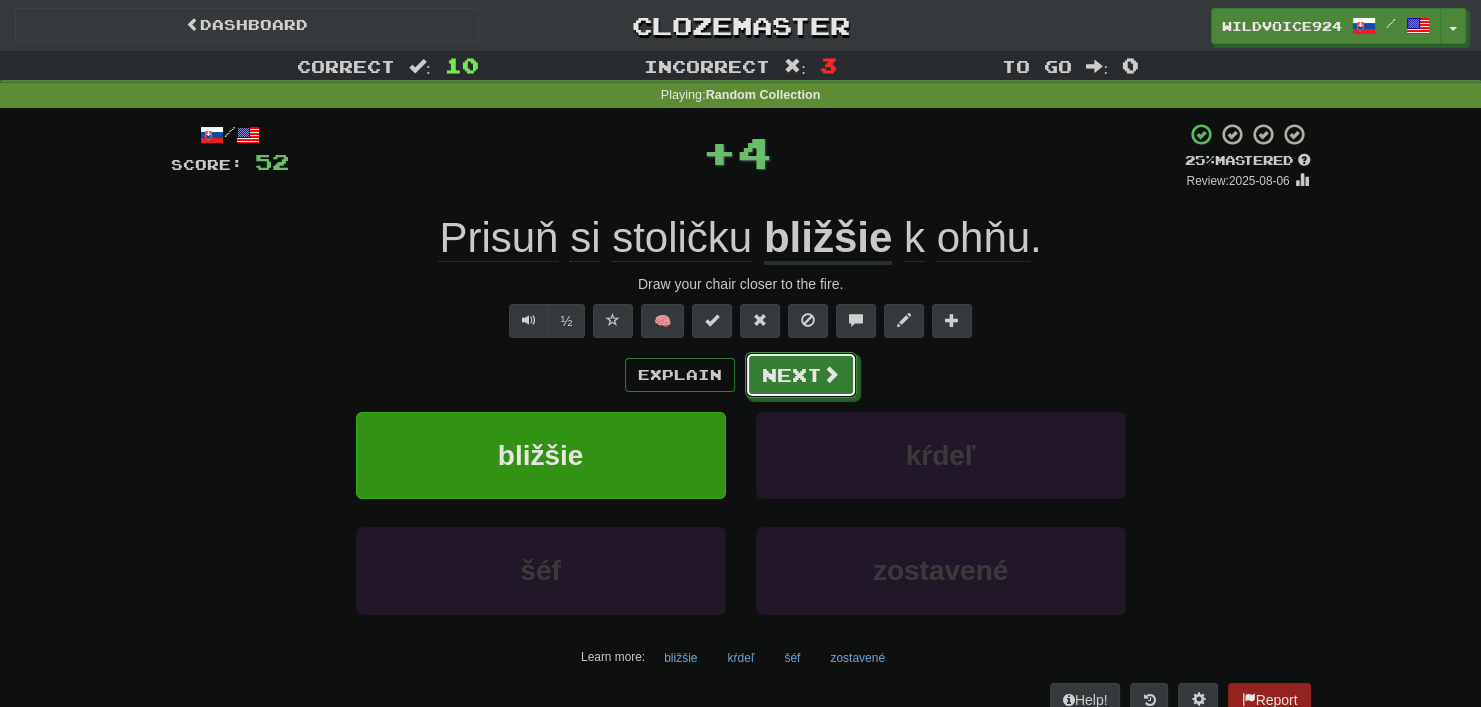 click on "Next" at bounding box center [801, 375] 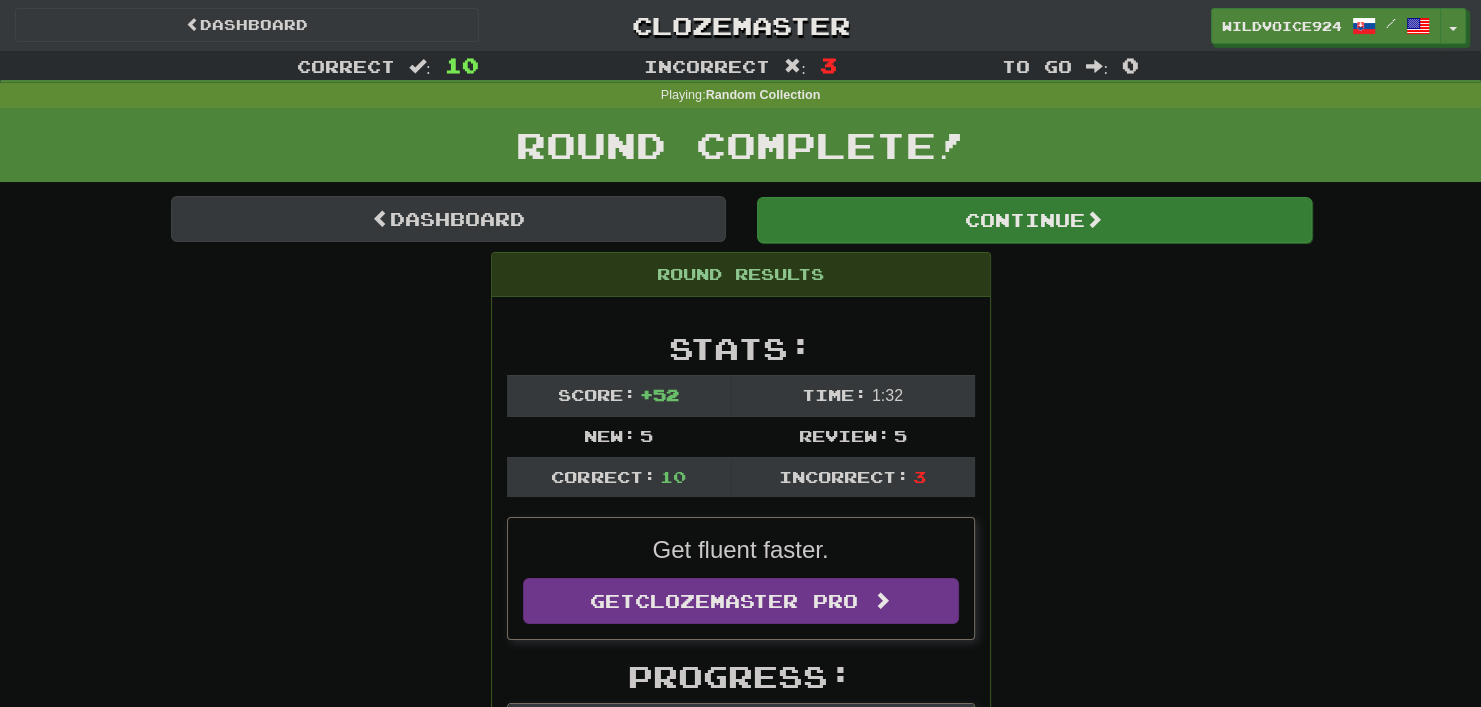 click on "Continue" at bounding box center (1033, 219) 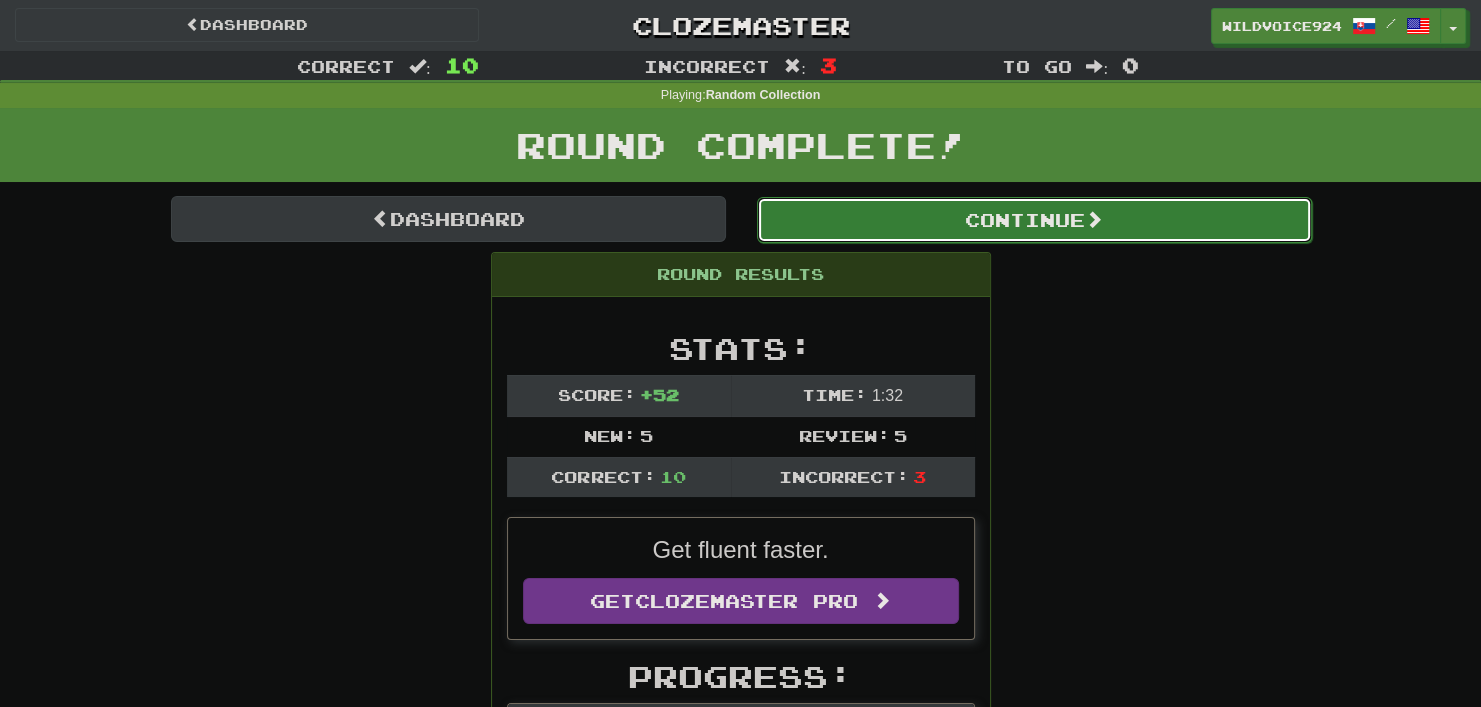 click on "Continue" at bounding box center (1034, 220) 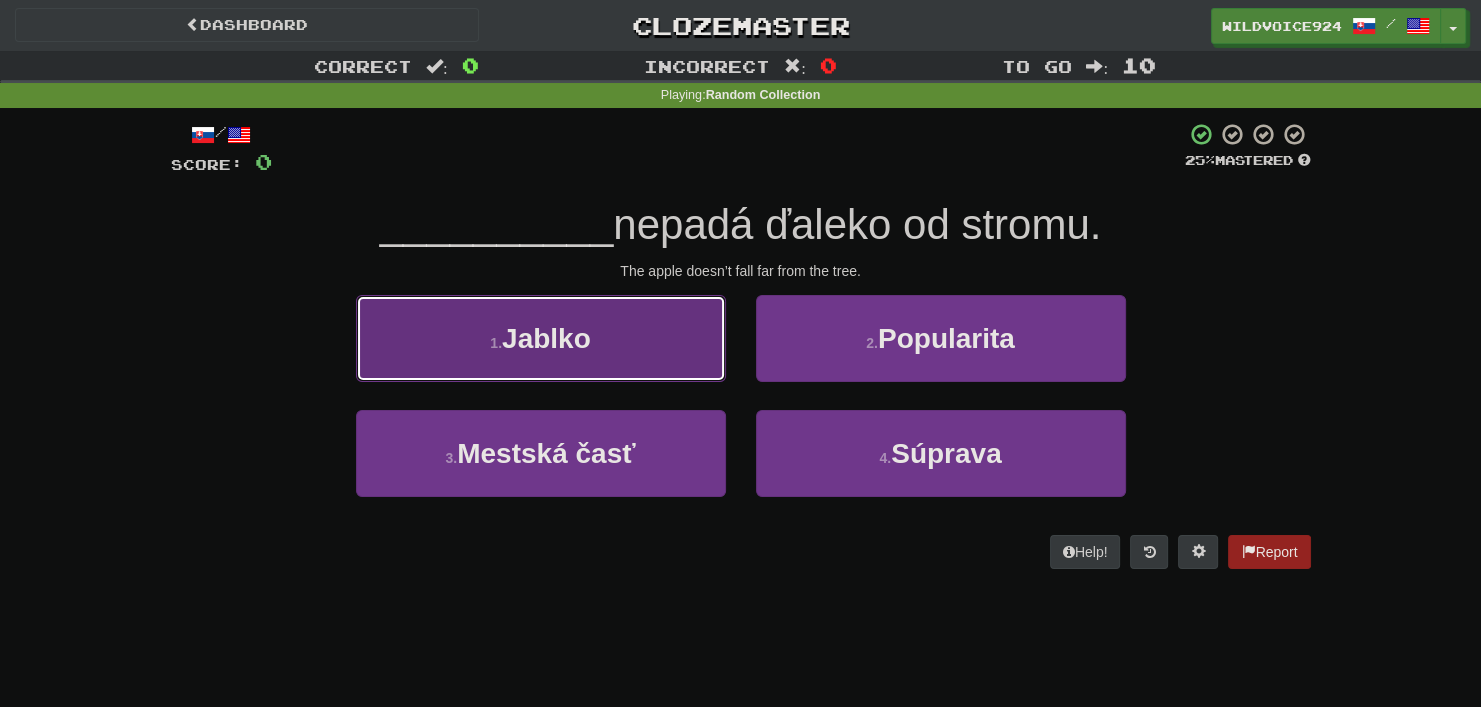 click on "Jablko" at bounding box center (546, 338) 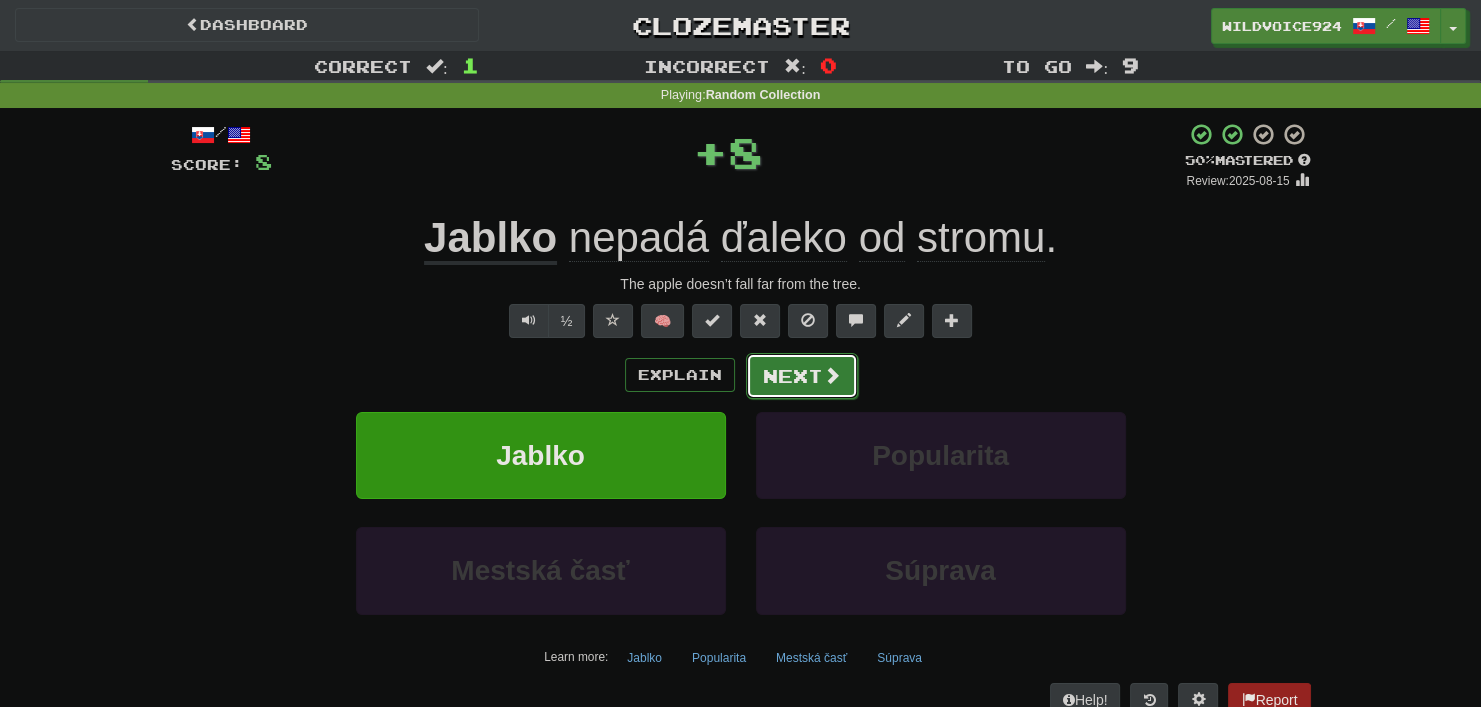 click on "Next" at bounding box center [802, 376] 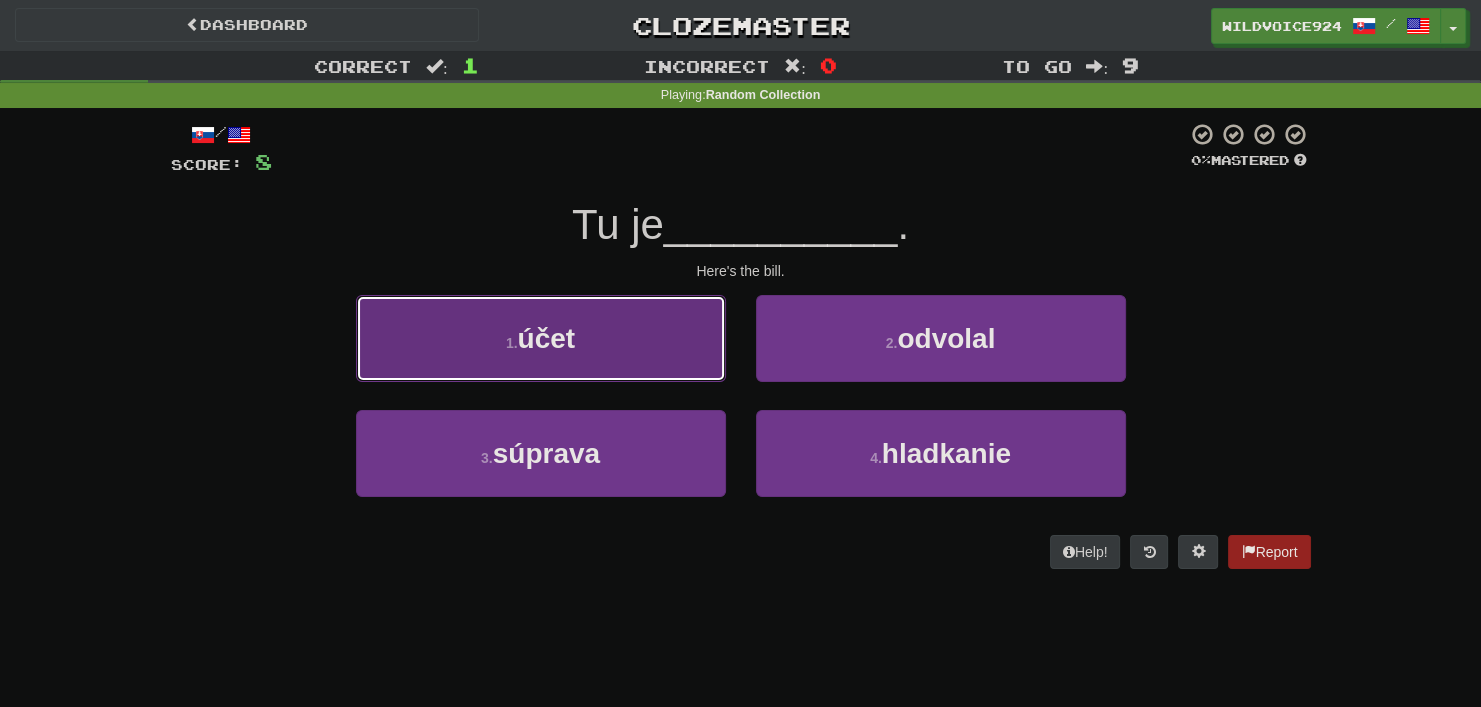 click on "1 .  účet" at bounding box center [541, 338] 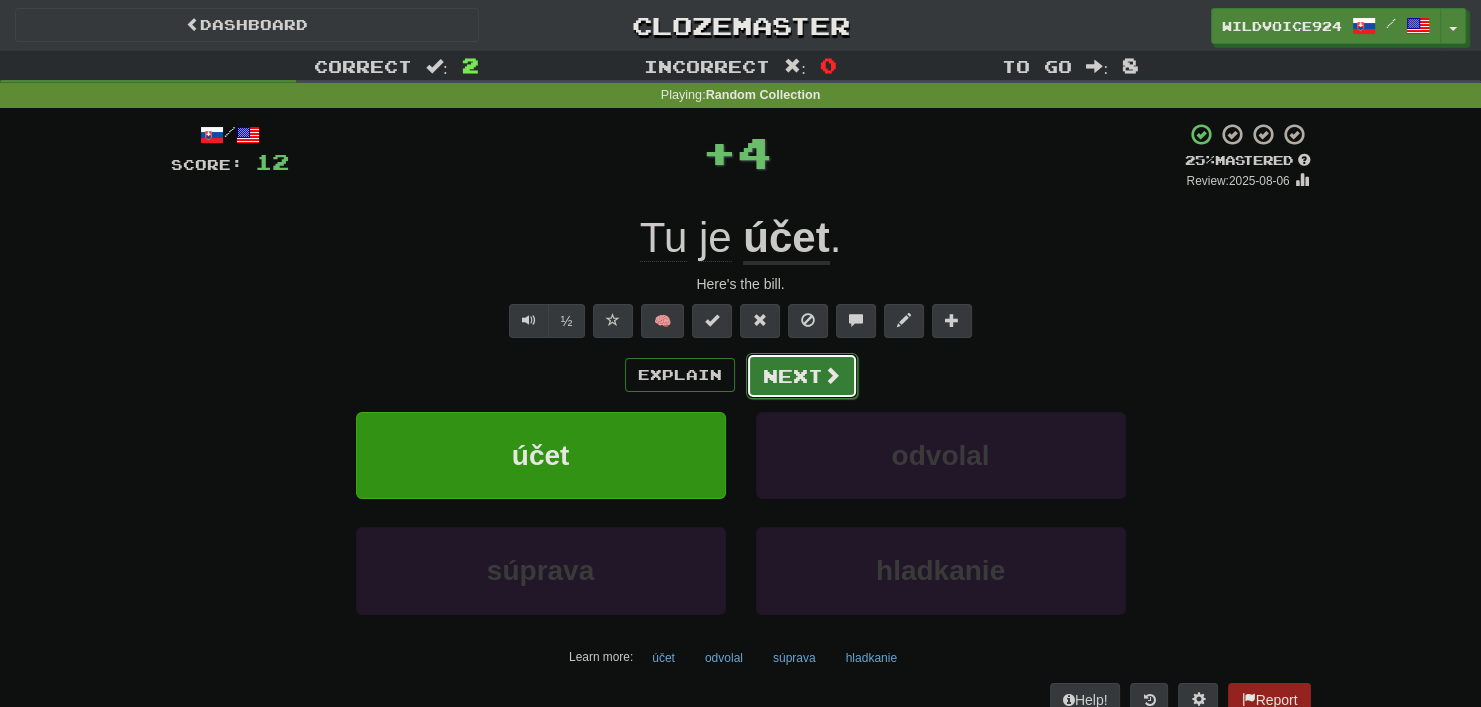 click on "Next" at bounding box center [802, 376] 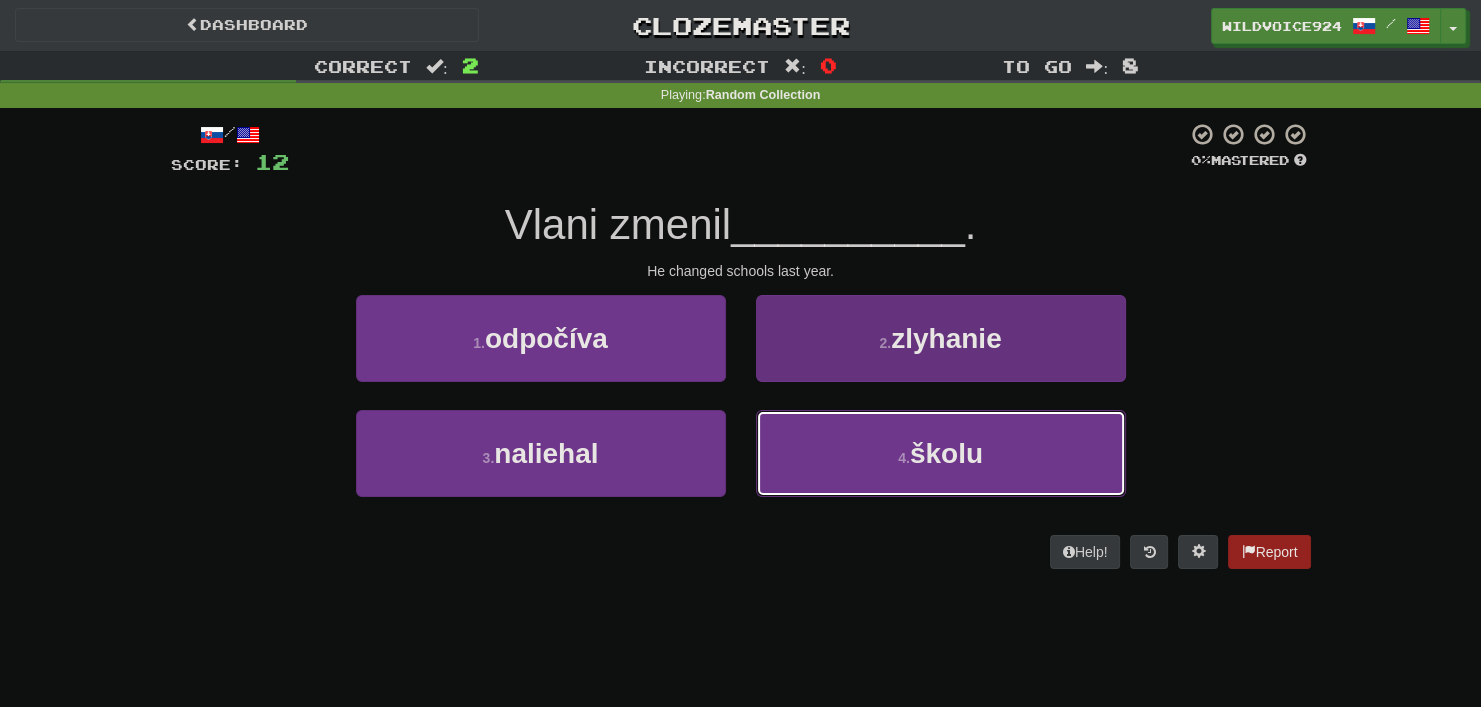 drag, startPoint x: 787, startPoint y: 490, endPoint x: 787, endPoint y: 479, distance: 11 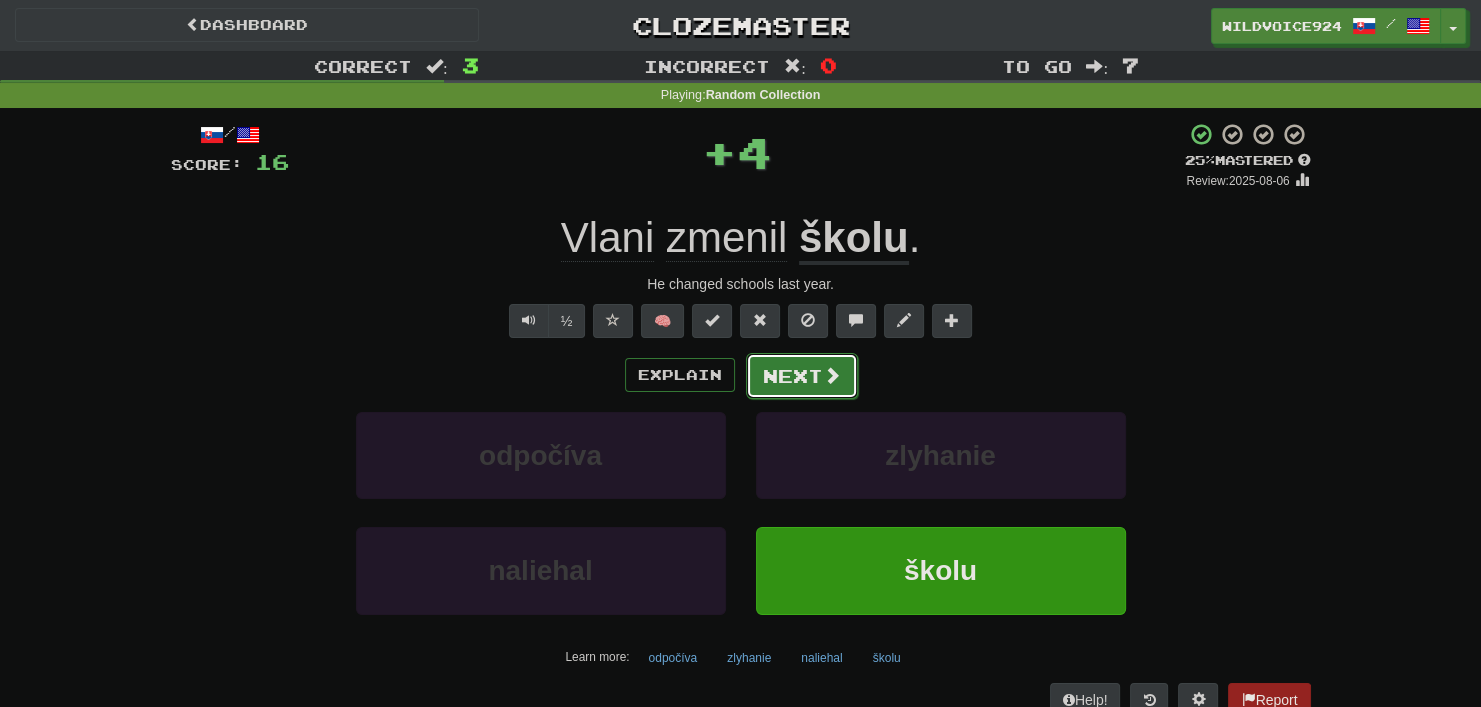 click on "Next" at bounding box center [802, 376] 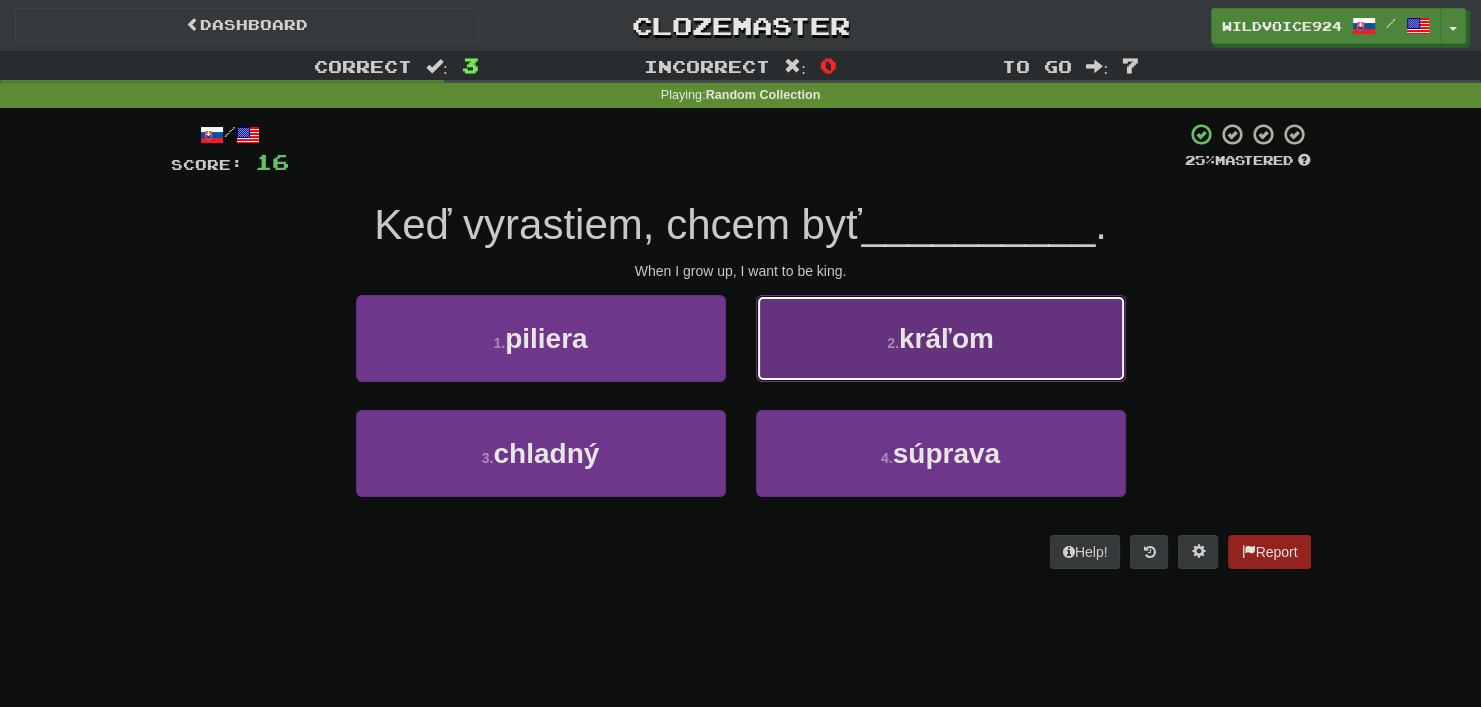 click on "2 .  kráľom" at bounding box center [941, 338] 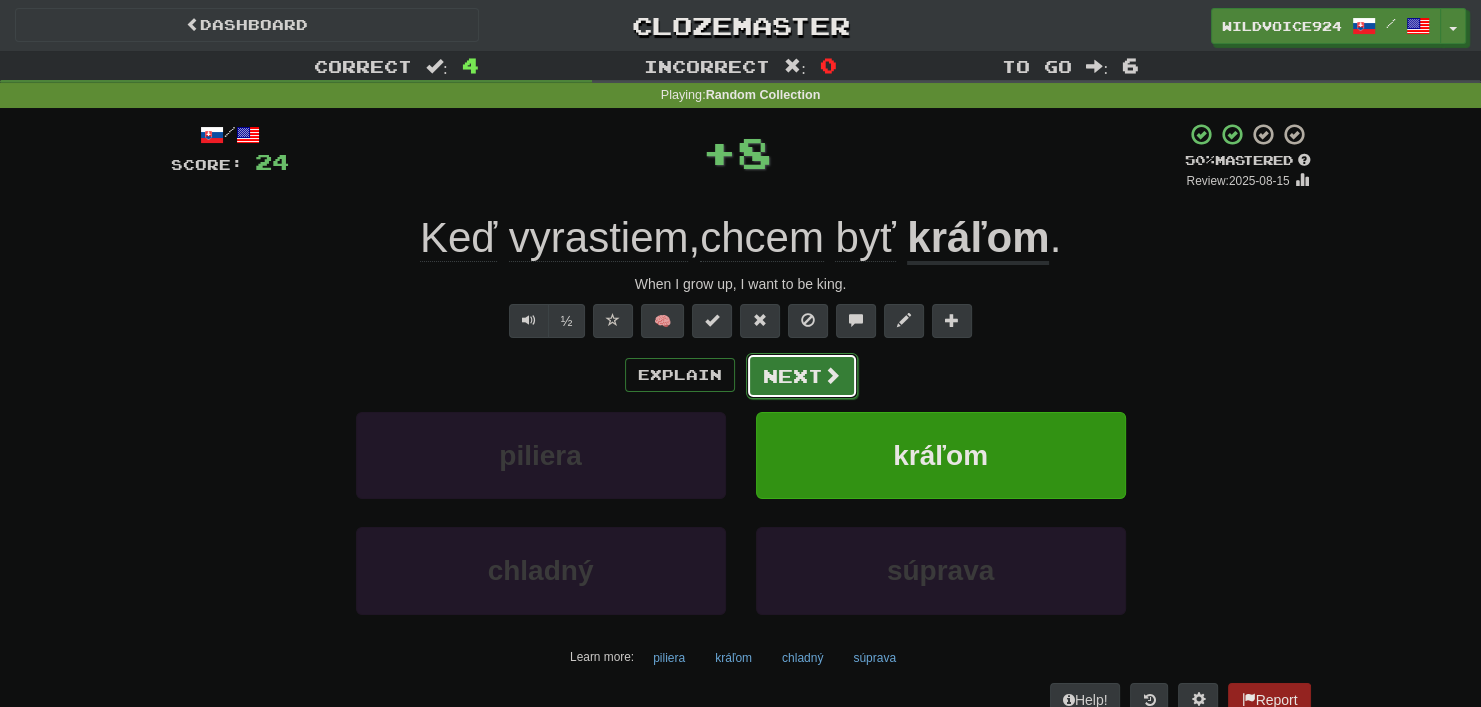 click on "Next" at bounding box center (802, 376) 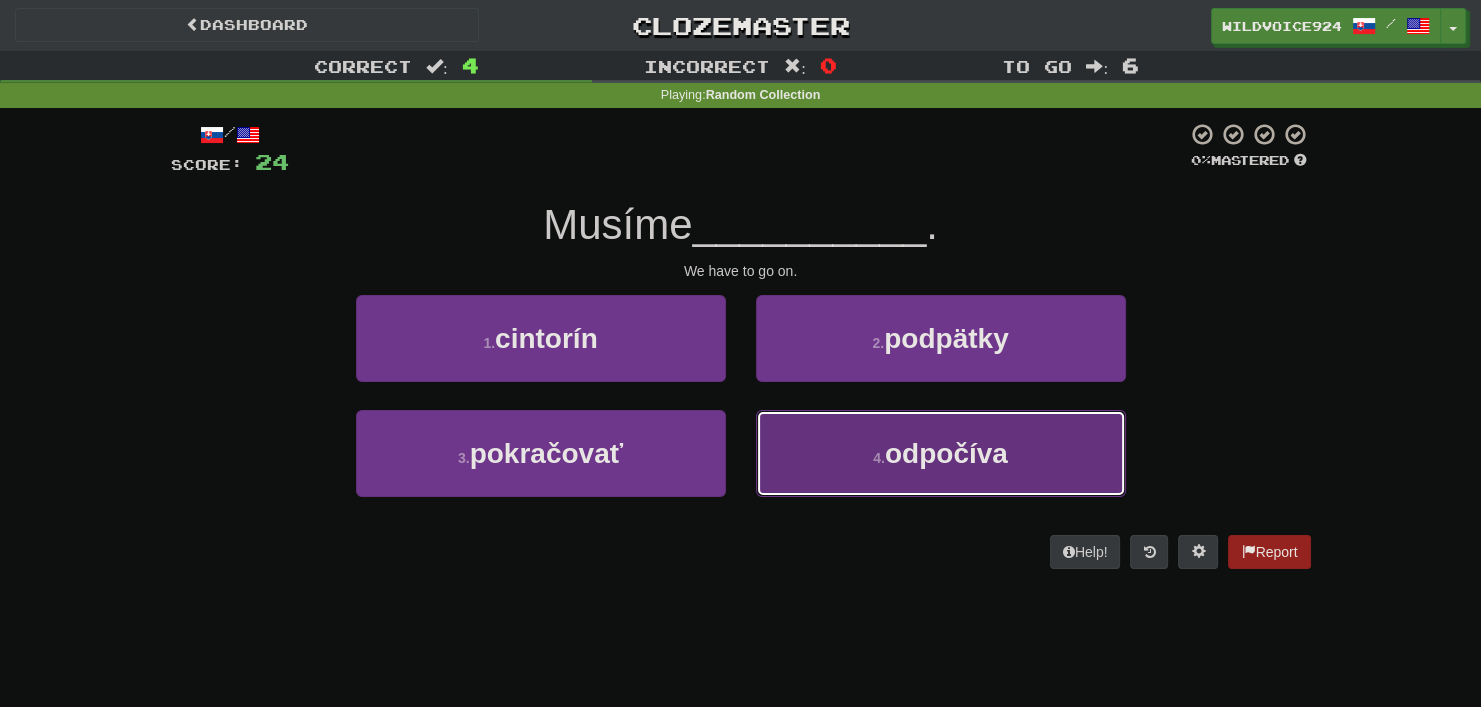 click on "4 .  odpočíva" at bounding box center [941, 453] 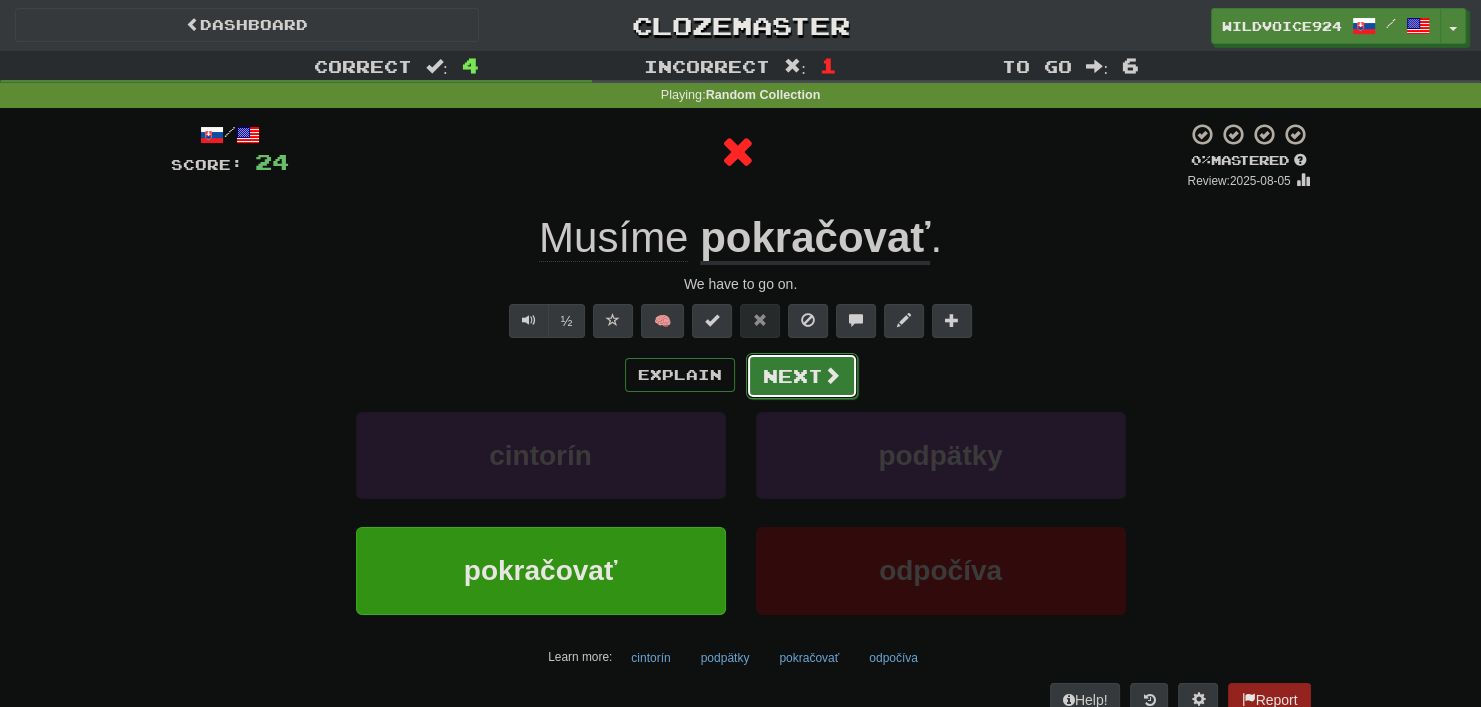 click on "Next" at bounding box center (802, 376) 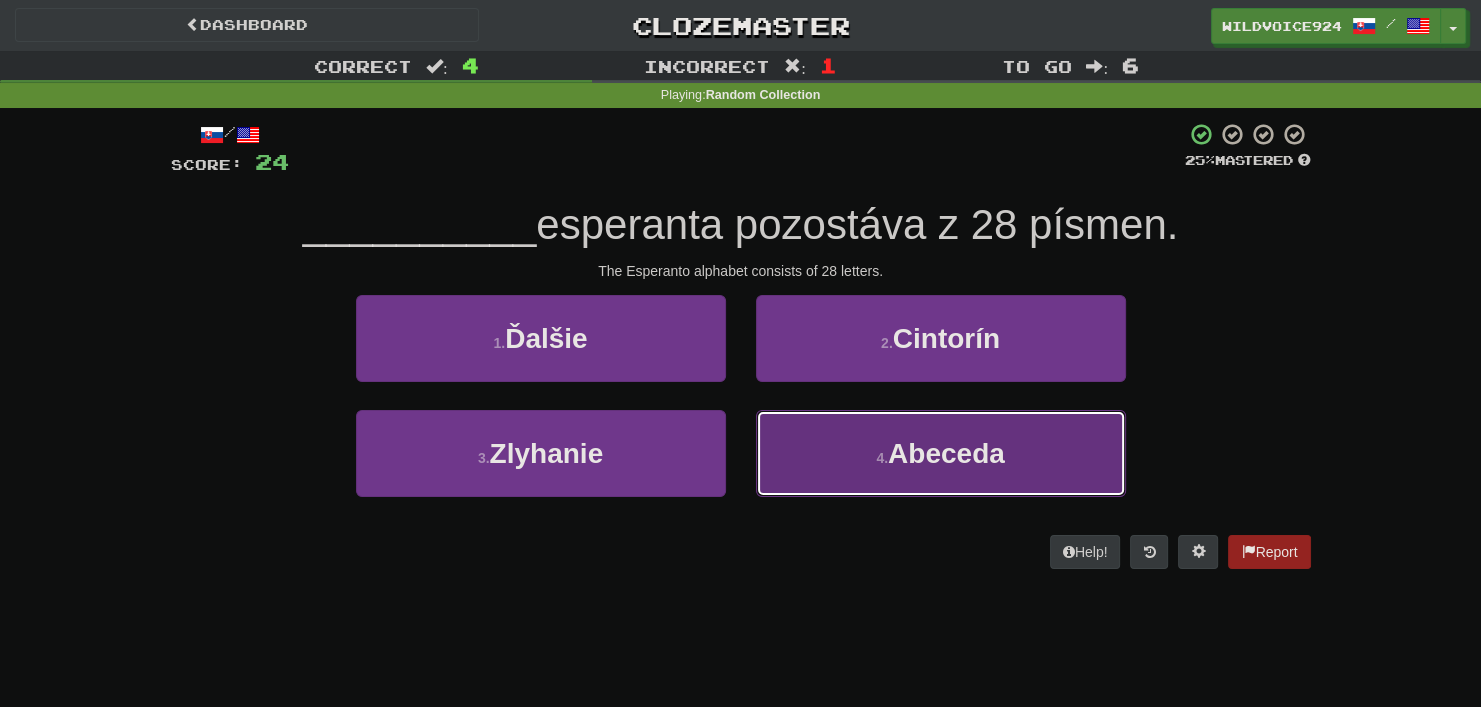 click on "4 .  Abeceda" at bounding box center [941, 453] 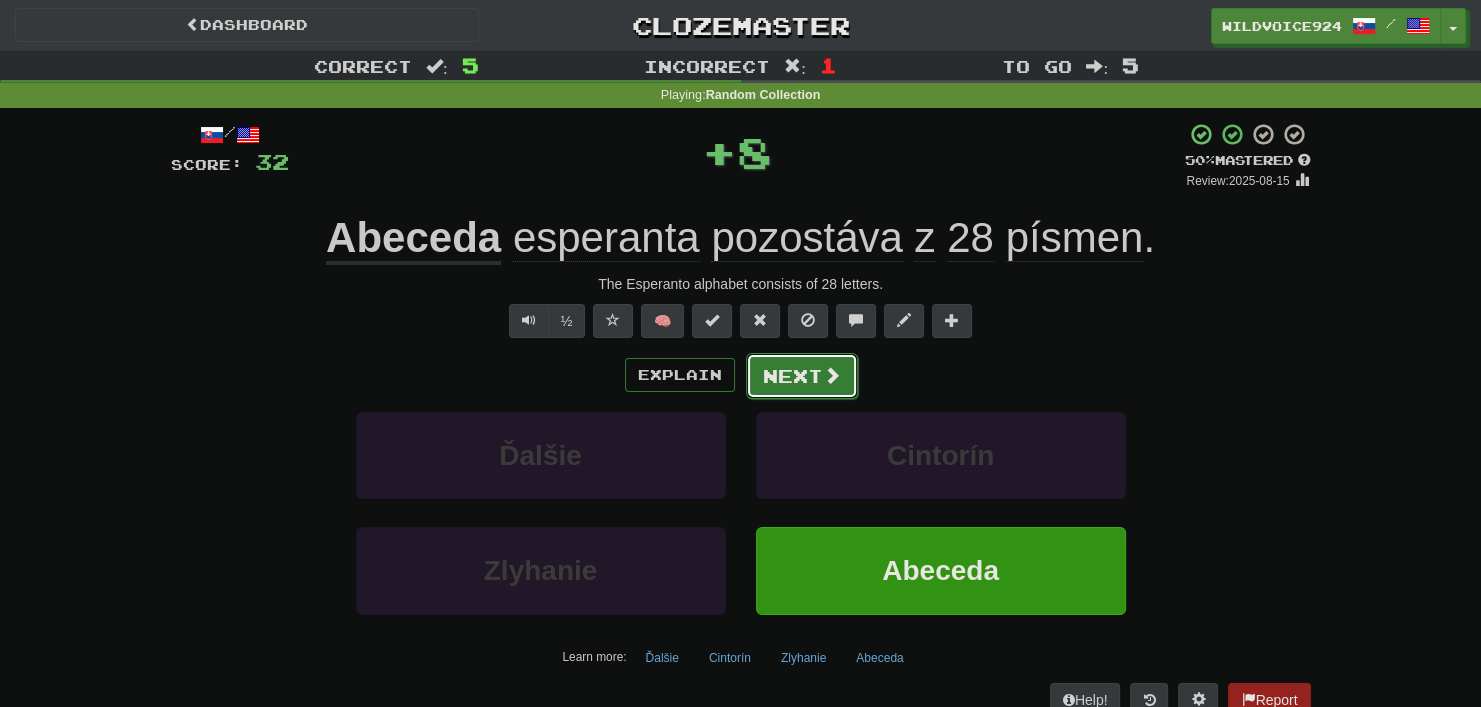 click on "Next" at bounding box center [802, 376] 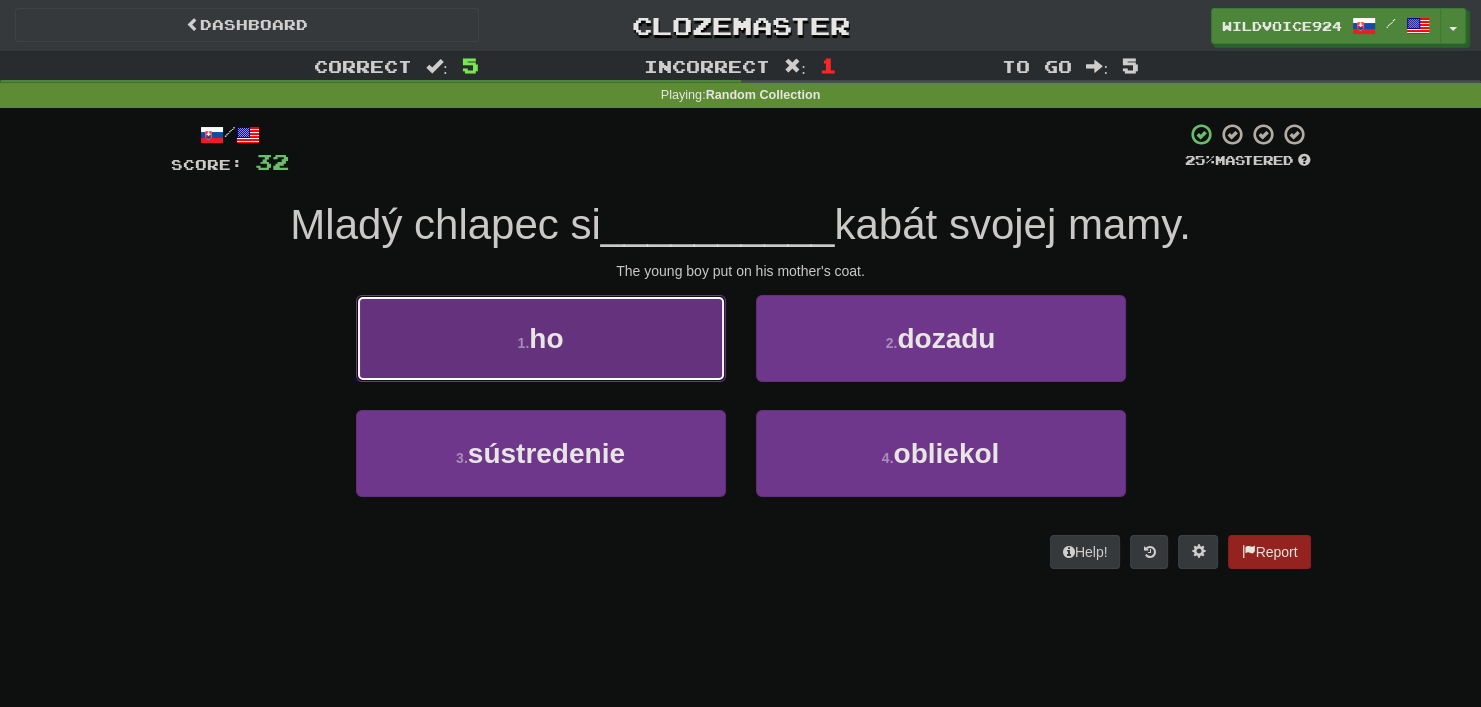click on "1 .  ho" at bounding box center [541, 338] 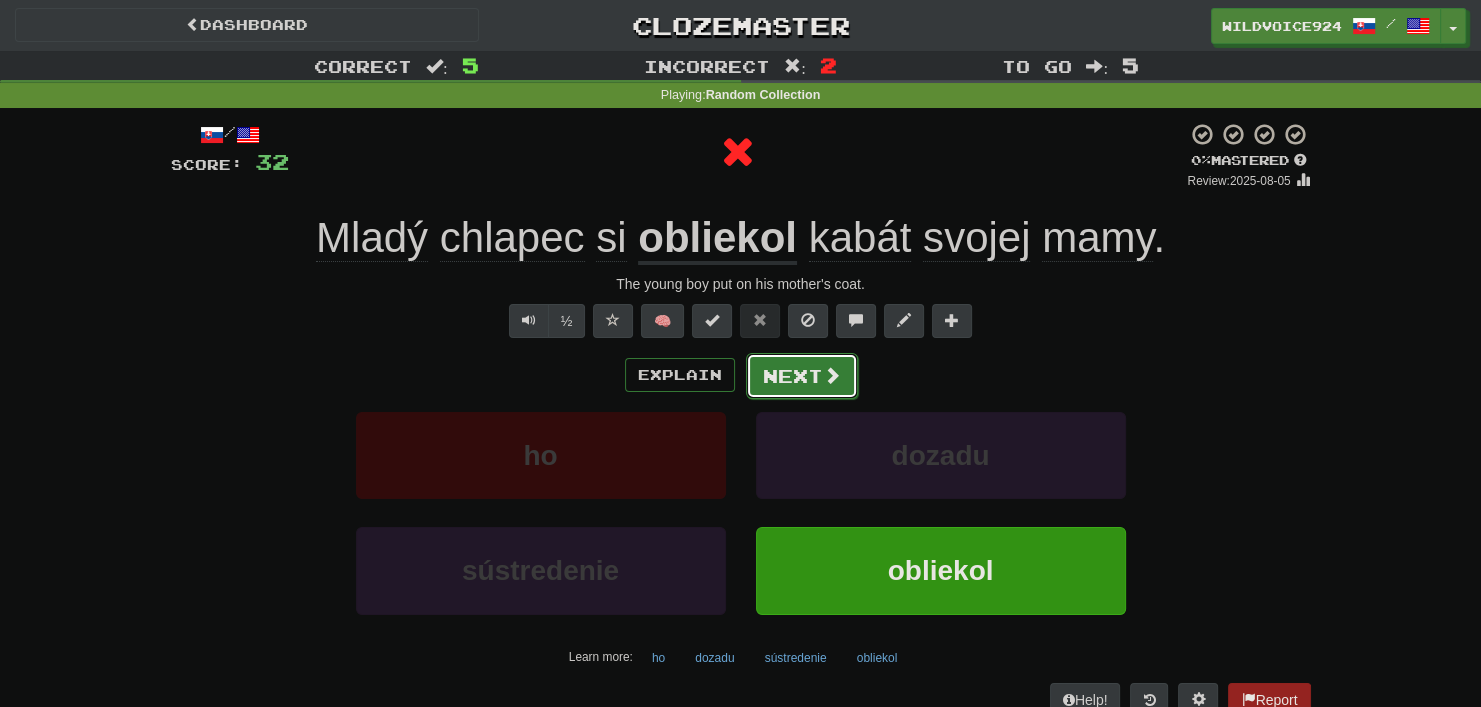 click on "Next" at bounding box center (802, 376) 